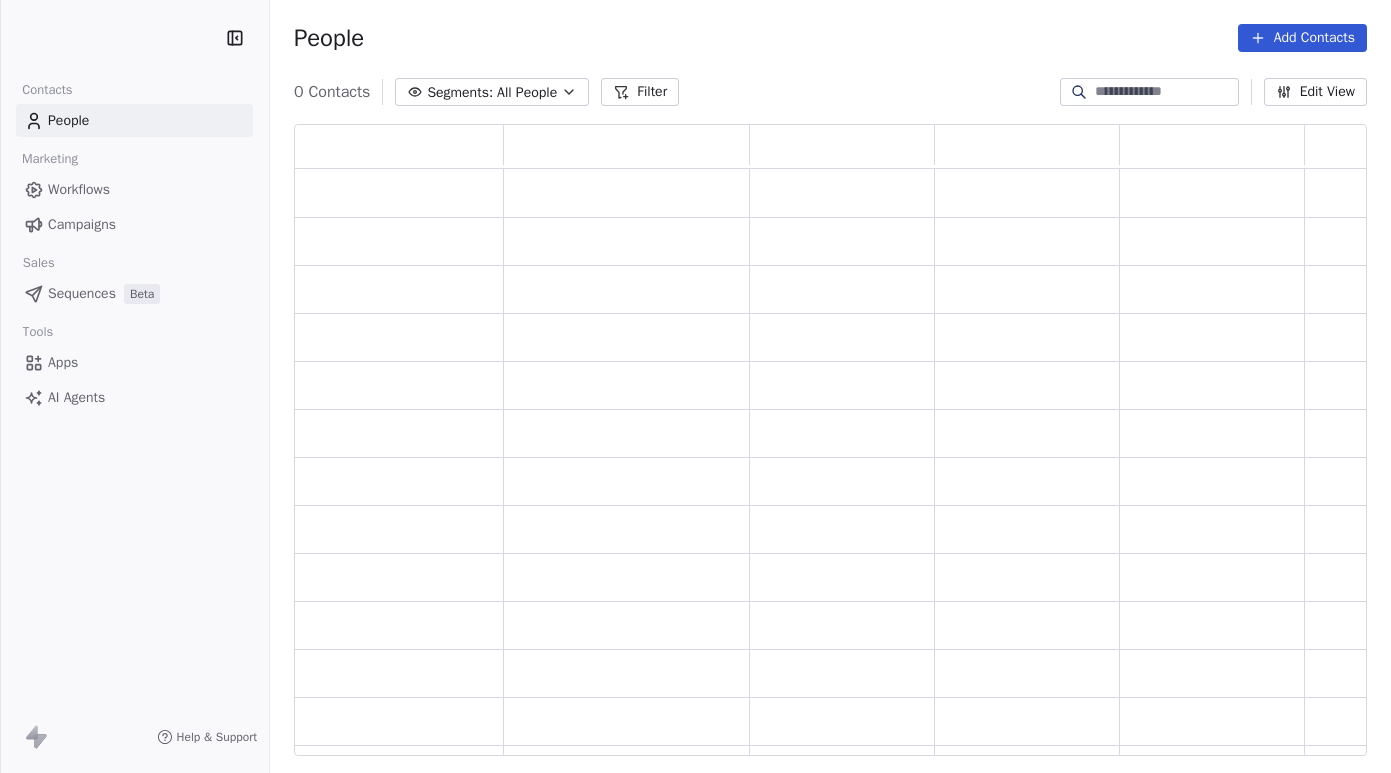 scroll, scrollTop: 0, scrollLeft: 0, axis: both 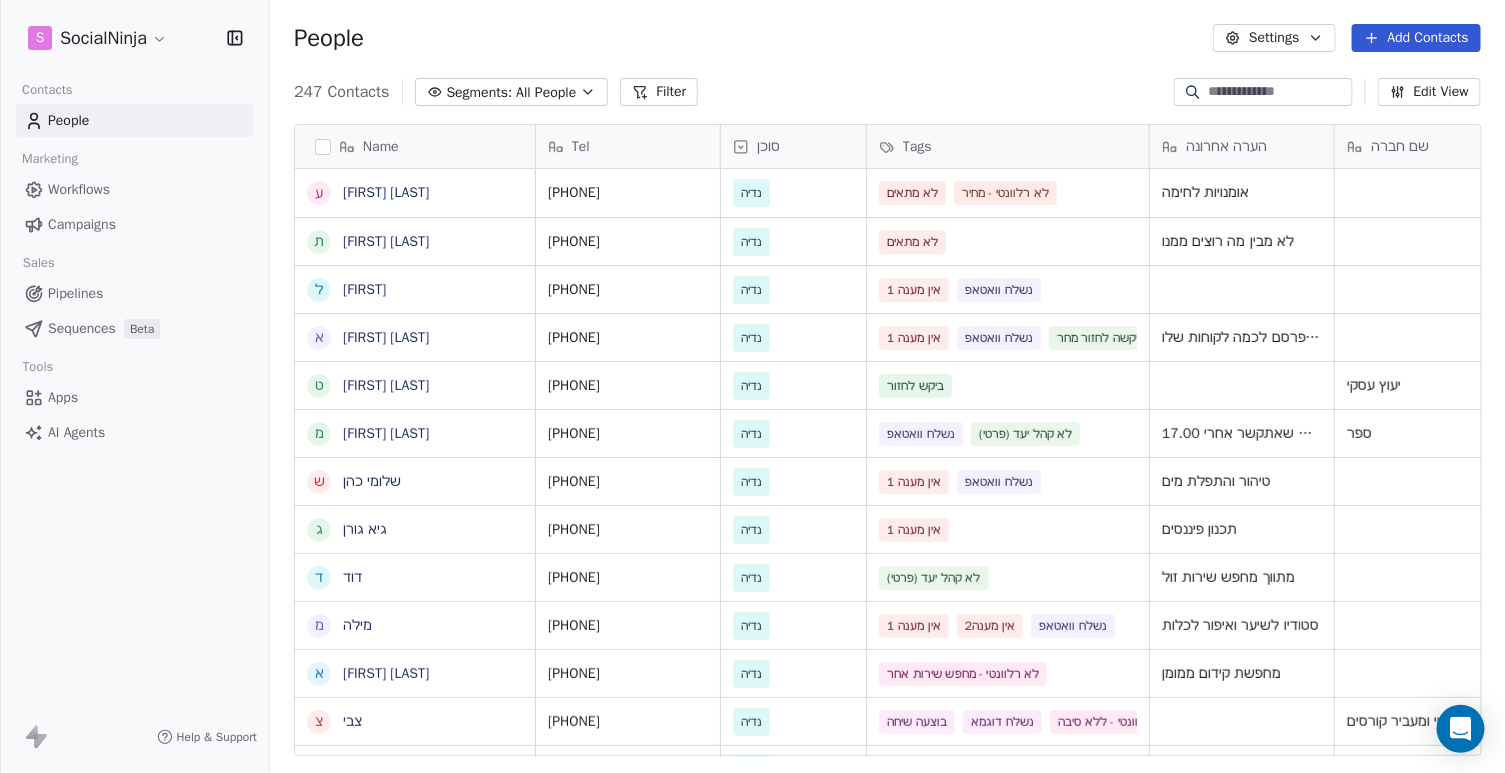 click on "247 Contacts Segments: All People Filter  Edit View" at bounding box center [887, 92] 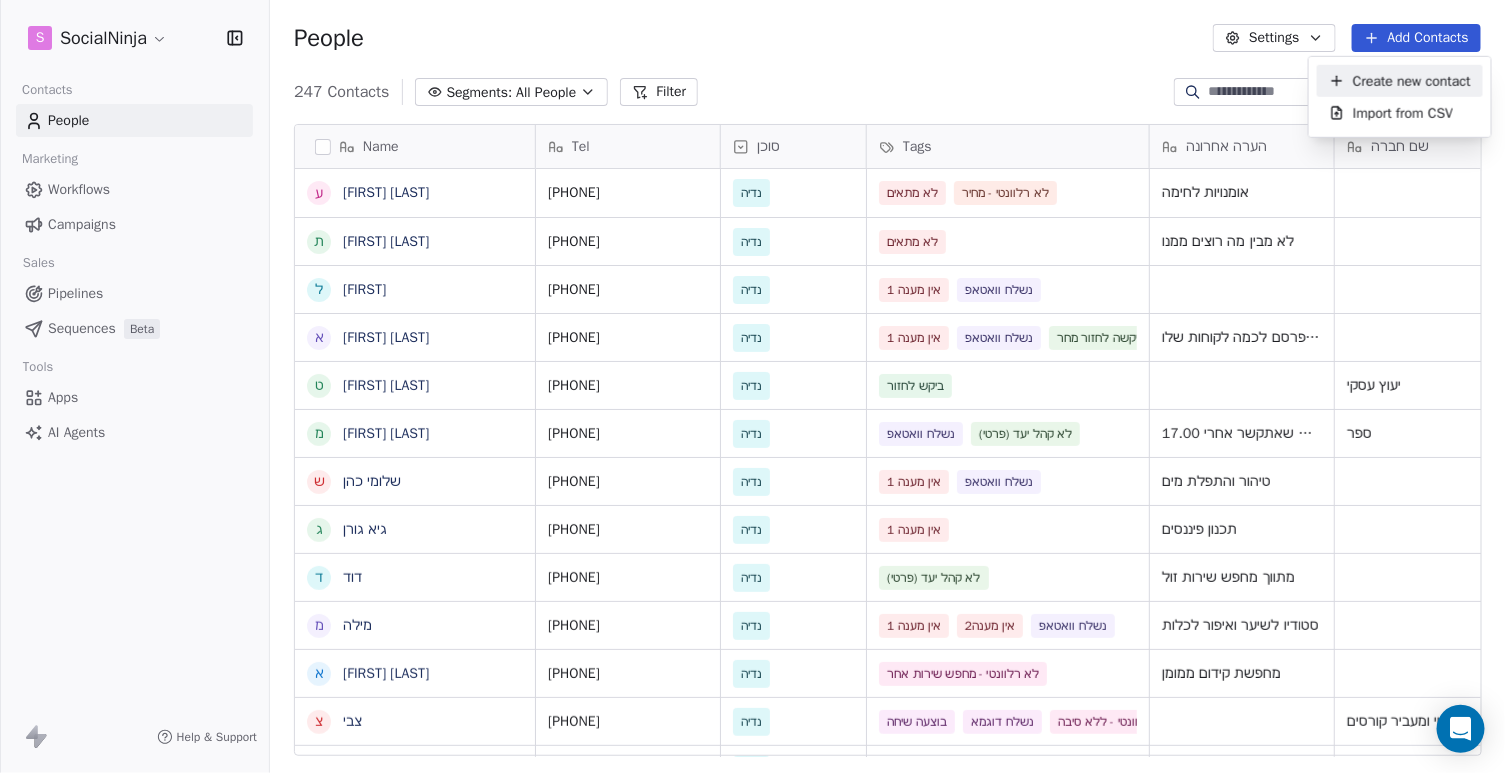 click on "Create new contact" at bounding box center (1412, 80) 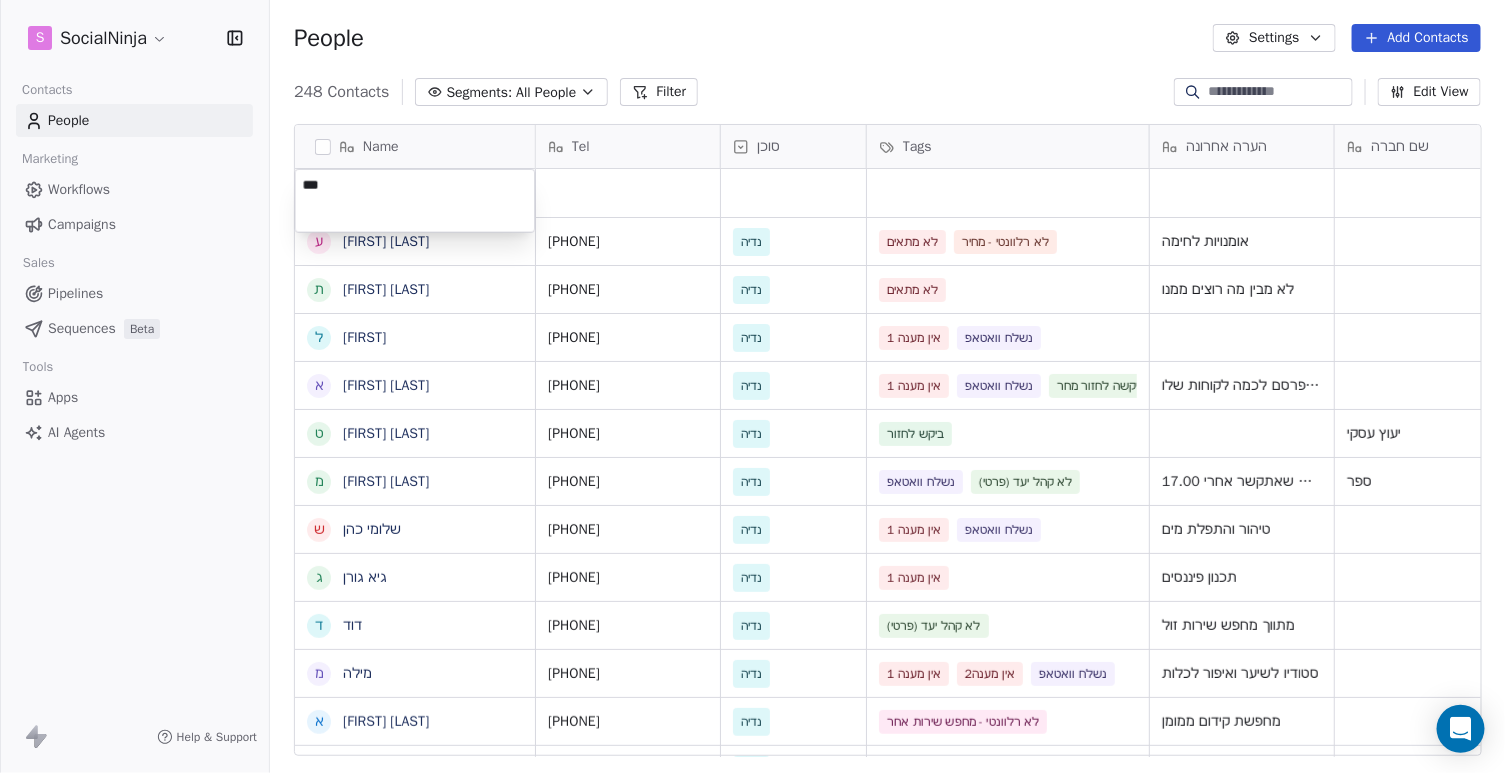 type on "****" 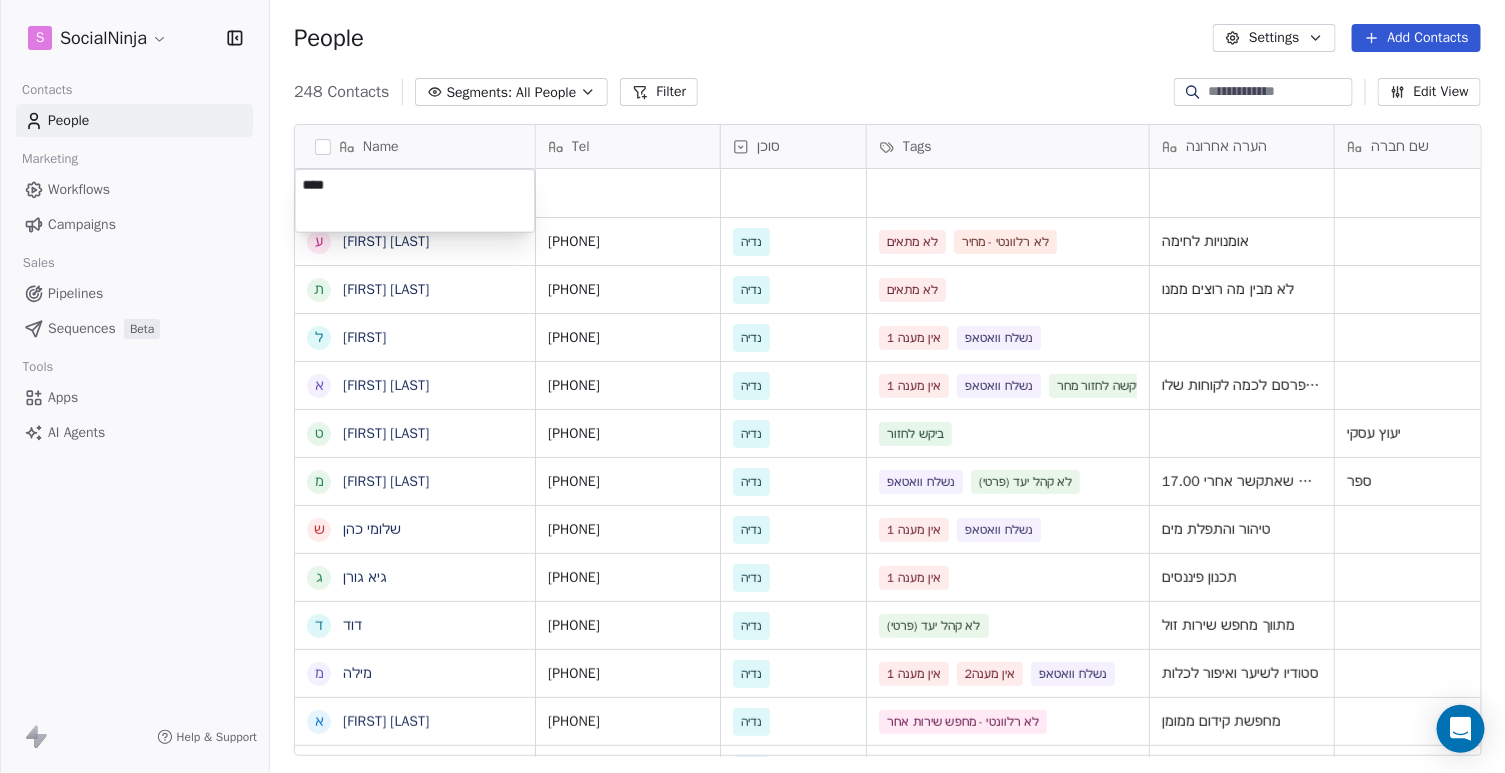 click on "S SocialNinja Contacts People Marketing Workflows Campaigns Sales Pipelines Sequences Beta Tools Apps AI Agents Help & Support People Settings Add Contacts 248 Contacts Segments: All People Filter Edit View Tag Add to Sequence Export Name ע עמוס לביא ת ת[FIRST] [LAST] ל ליאורמברטה א אליצור דוראל ט טל חן מ מתן גובני ש שלומי כהן ג גיא גורן ד דוד מ מילה א ארזה פרוכטר צ צבי א אלירן א אודי נח ש שרון ה הלנה א איתן הדרי א אייל ר רביד ק קוראל אנגלשטיין א אמיר ע עוז מ מזל כהן מ מורן ג גבי ז זהר א אלמוג מועלם ל לאה ח חוי פוזנר א אורלי ברי ק קובי יהושע א אמיר דנצינגר Tel סוכן Tags הערה אחרונה שם חברה Email Last Activity Date AST Created Date AST Aug 05, 2025 11:34 AM 0548954940 נדיה לא מתאים לא רלוונטי - מחיר אומנויות לחימה 0548146141" at bounding box center (752, 386) 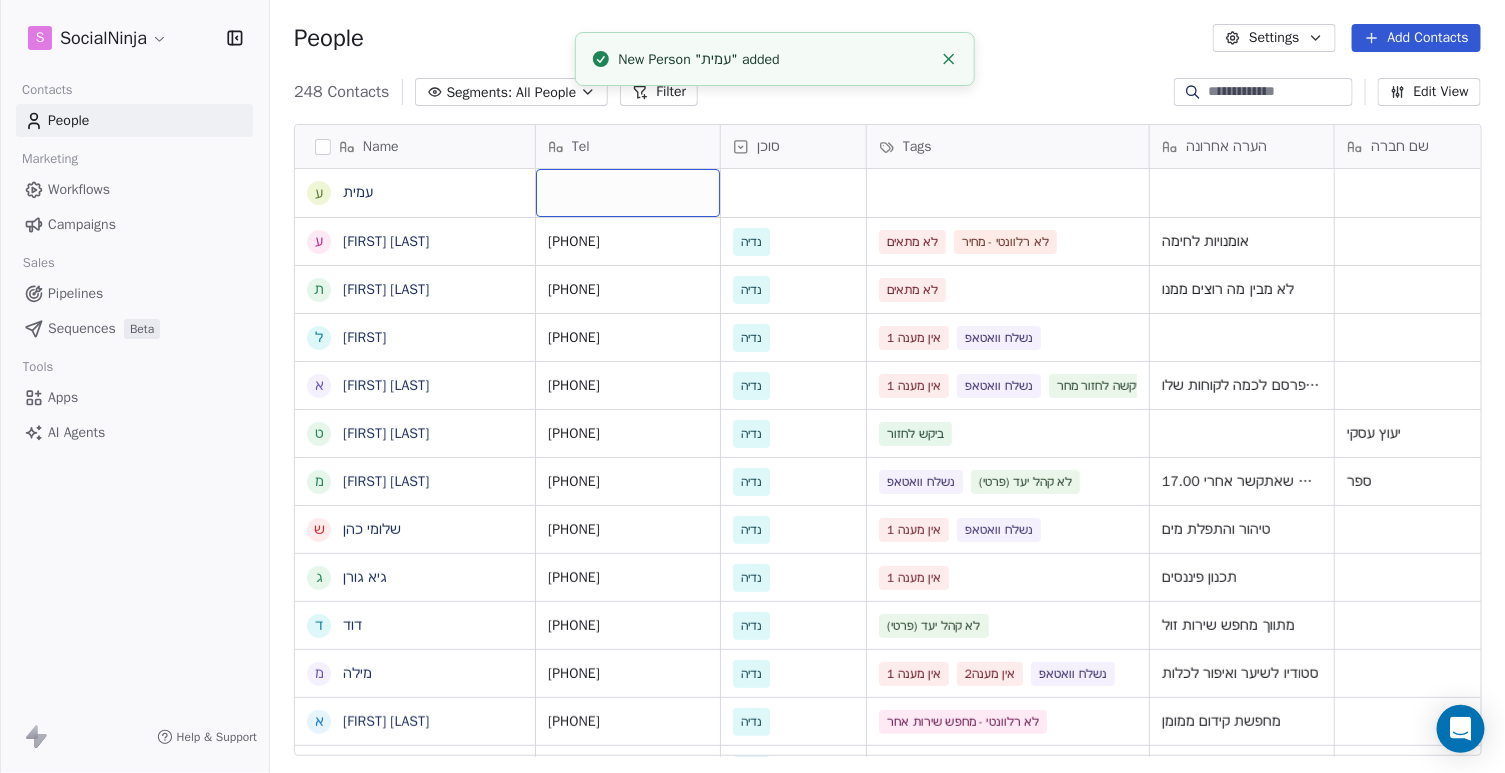 click at bounding box center [628, 193] 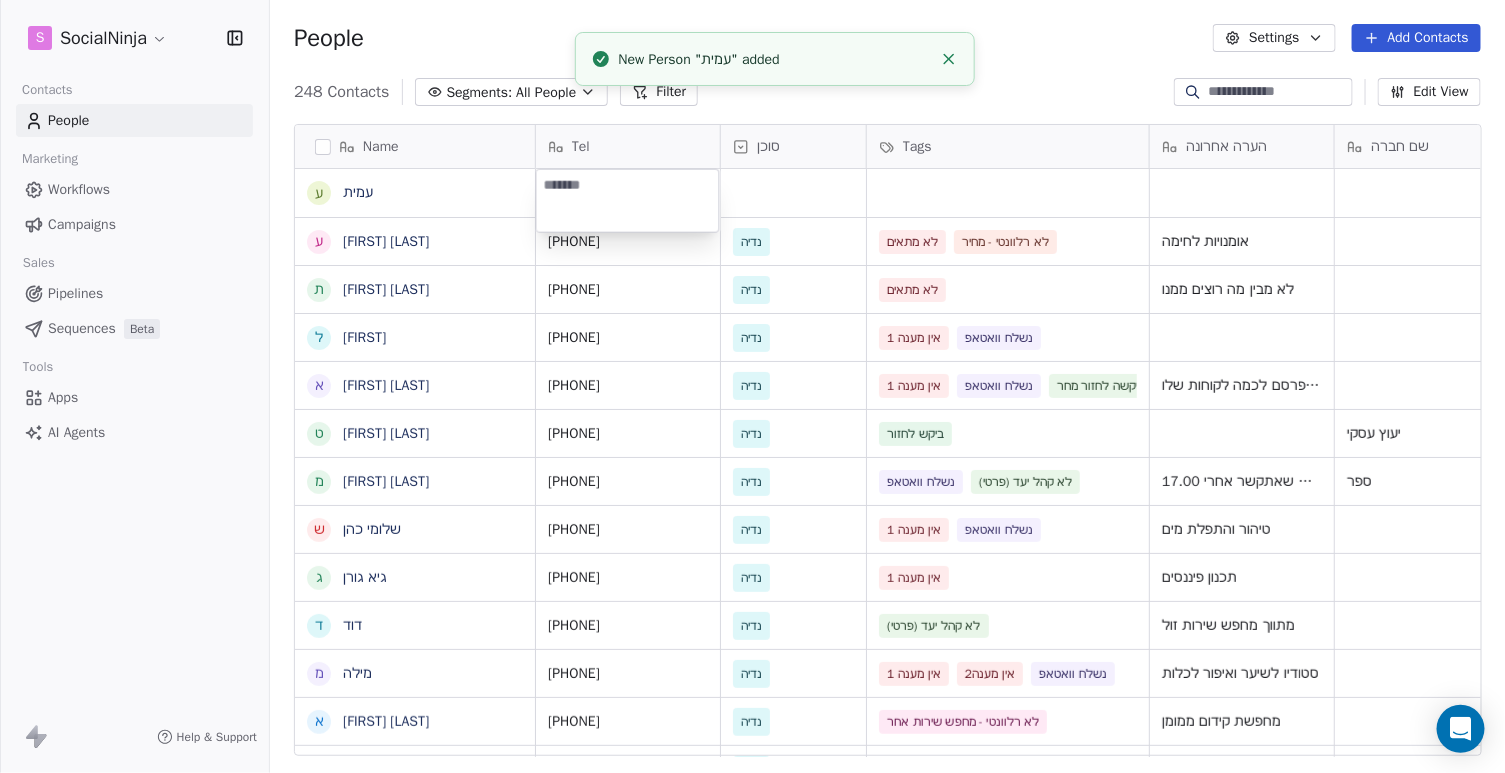 type on "**********" 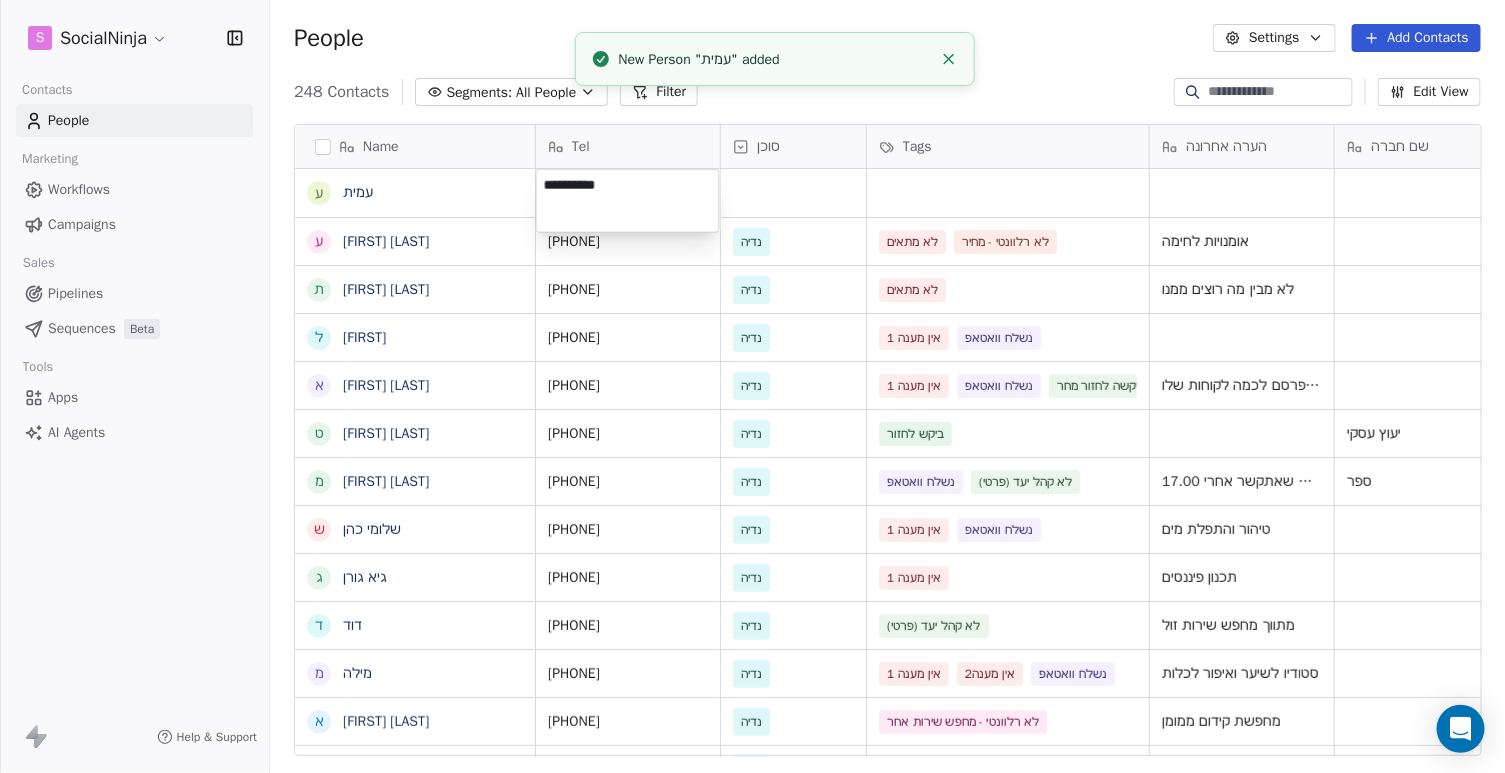 click on "S SocialNinja Contacts People Marketing Workflows Campaigns Sales Pipelines Sequences Beta Tools Apps AI Agents Help & Support People Settings  Add Contacts 248 Contacts Segments: All People Filter  Edit View Tag Add to Sequence Export Name ע עמית ע עמוס לביא ת תמיר חכם ל ליאורמברטה א אליצור דוראל ט טל חן מ [FIRST] [LAST] ש שלומי כהן ג גיא גורן ד דוד מ מילה א ארזה פרוכטר צ צבי א אלירן א אודי נח ש שרון ה הלנה א איתן הדרי א אייל ר רביד ק קוראל אנגלשטיין א אמיר ע עוז מ מזל כהן מ מורן ג גבי ז זהר א אלמוג מועלם ל לאה ח חוי פוזנר א אורלי ברי ק קובי יהושע א אמיר דנצינגר Tel סוכן Tags הערה אחרונה שם חברה Email Last Activity Date AST Created Date AST Aug 05, 2025 11:34 AM 0548954940 נדיה לא מתאים לא רלוונטי - מחיר אומנויות לחימה" at bounding box center [752, 386] 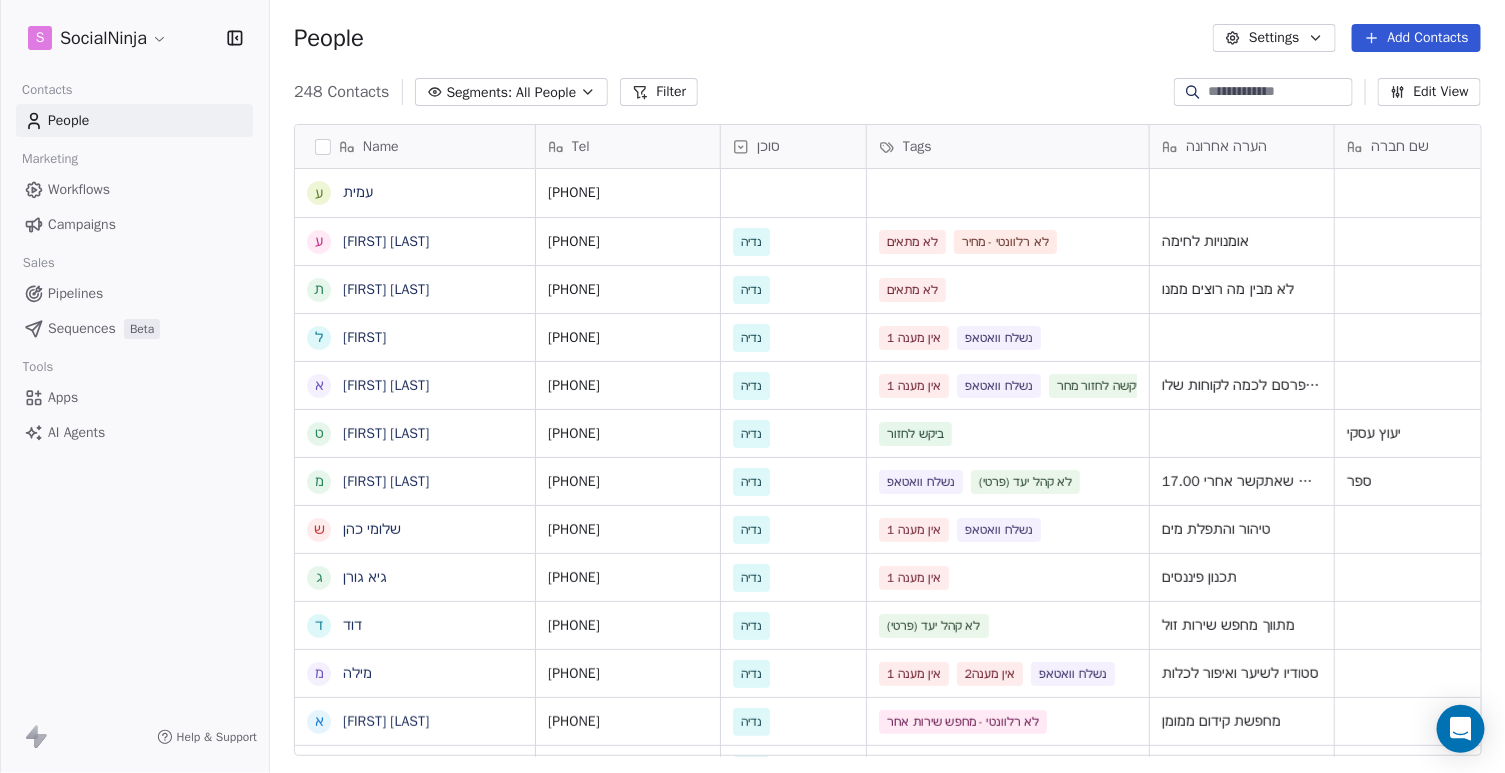 click on "Add Contacts" at bounding box center [1416, 38] 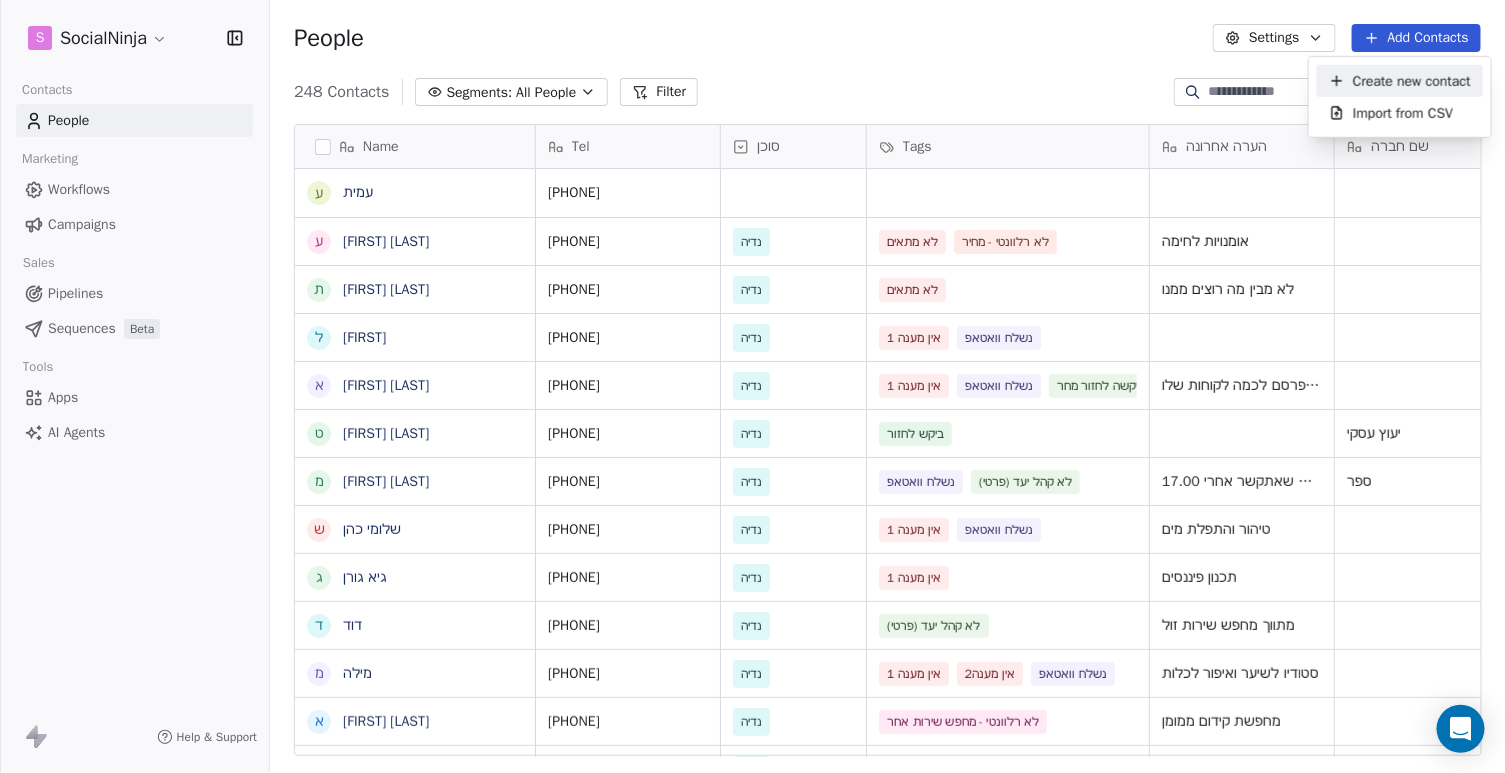 click on "Create new contact" at bounding box center [1412, 80] 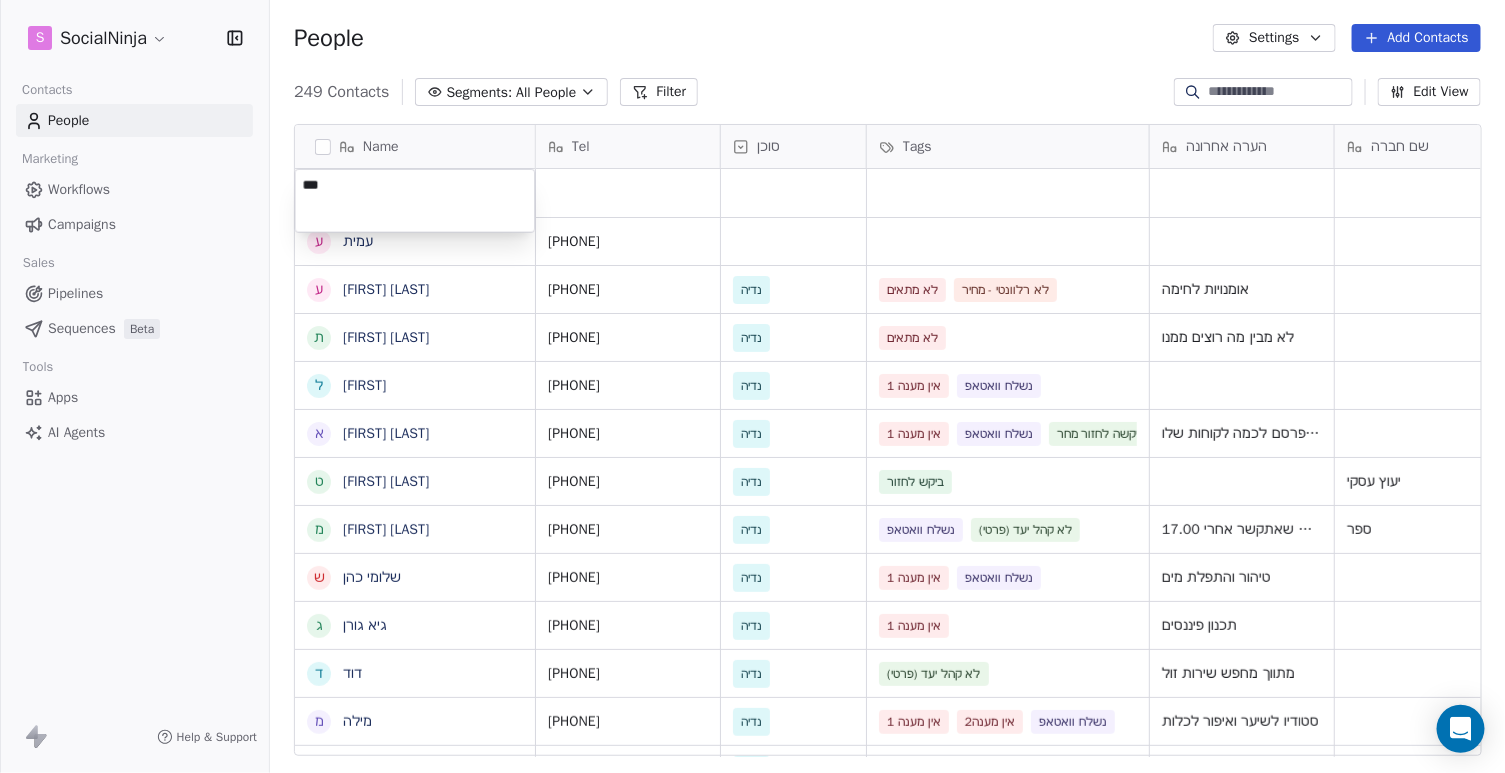 type on "****" 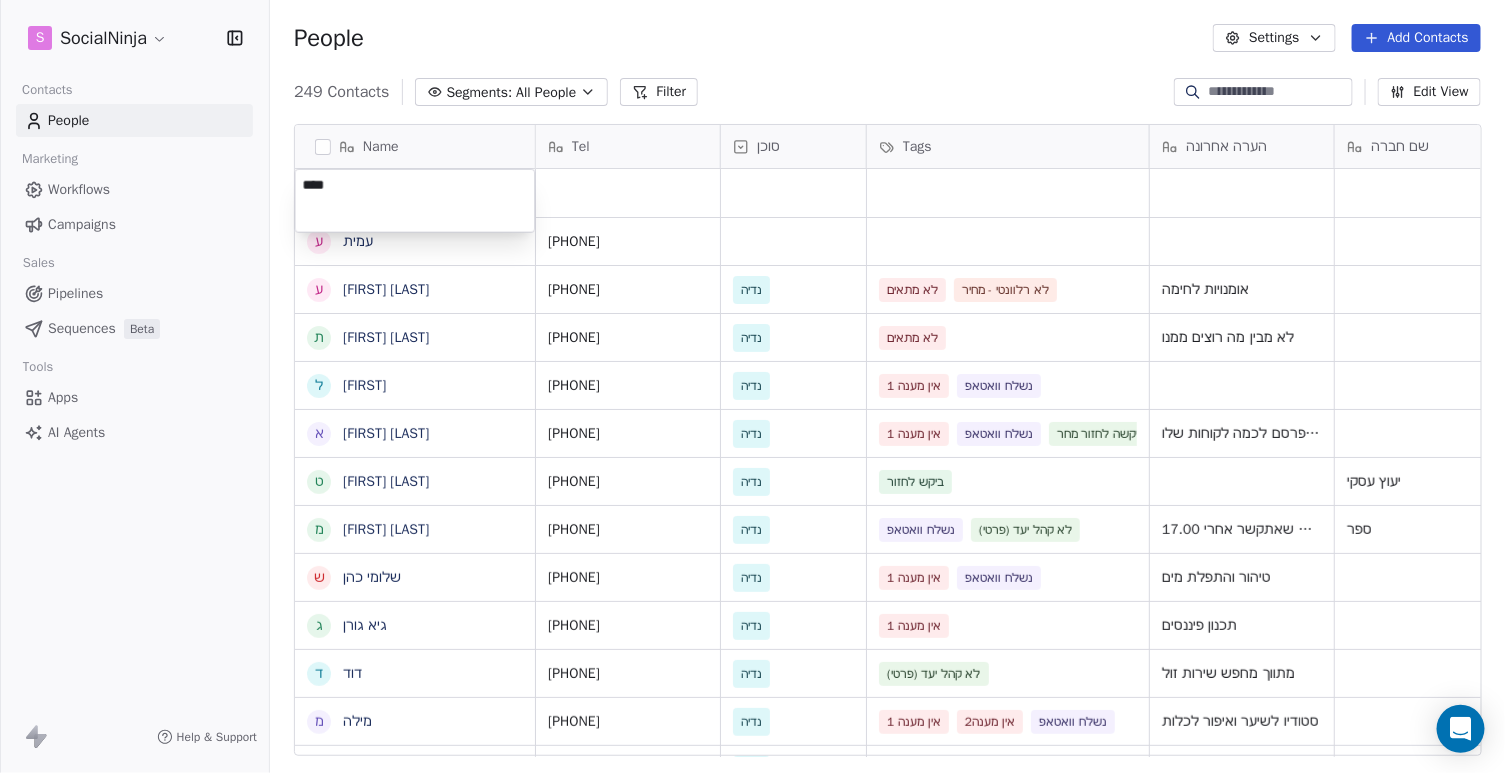 click on "S SocialNinja Contacts People Marketing Workflows Campaigns Sales Pipelines Sequences Beta Tools Apps AI Agents Help & Support People Settings Add Contacts 249 Contacts Segments: All People Filter Edit View Tag Add to Sequence Export Name ע עמית ע עמוס לביא ת ת[FIRST] [LAST] ל ליאורמברטה א אליצור דוראל ט טל חן מ מתן גובני ש שלומי כהן ג גיא גורן ד דוד מ מילה א ארזה פרוכטר צ צבי א אלירן א אודי נח ש שרון ה הלנה א איתן הדרי א אייל ר רביד ק קוראל אנגלשטיין א אמיר ע עוז מ מזל כהן מ מורן ג גבי ז זהר א אלמוג מועלם ל לאה ח חוי פוזנר א אורלי ברי ק קובי יהושע Tel סוכן Tags הערה אחרונה שם חברה Email Last Activity Date AST Created Date AST 0525331539 Aug 05, 2025 11:40 AM 0548954940 נדיה לא מתאים לא רלוונטי - מחיר Aug 04, 2025 01:42 PM" at bounding box center (752, 386) 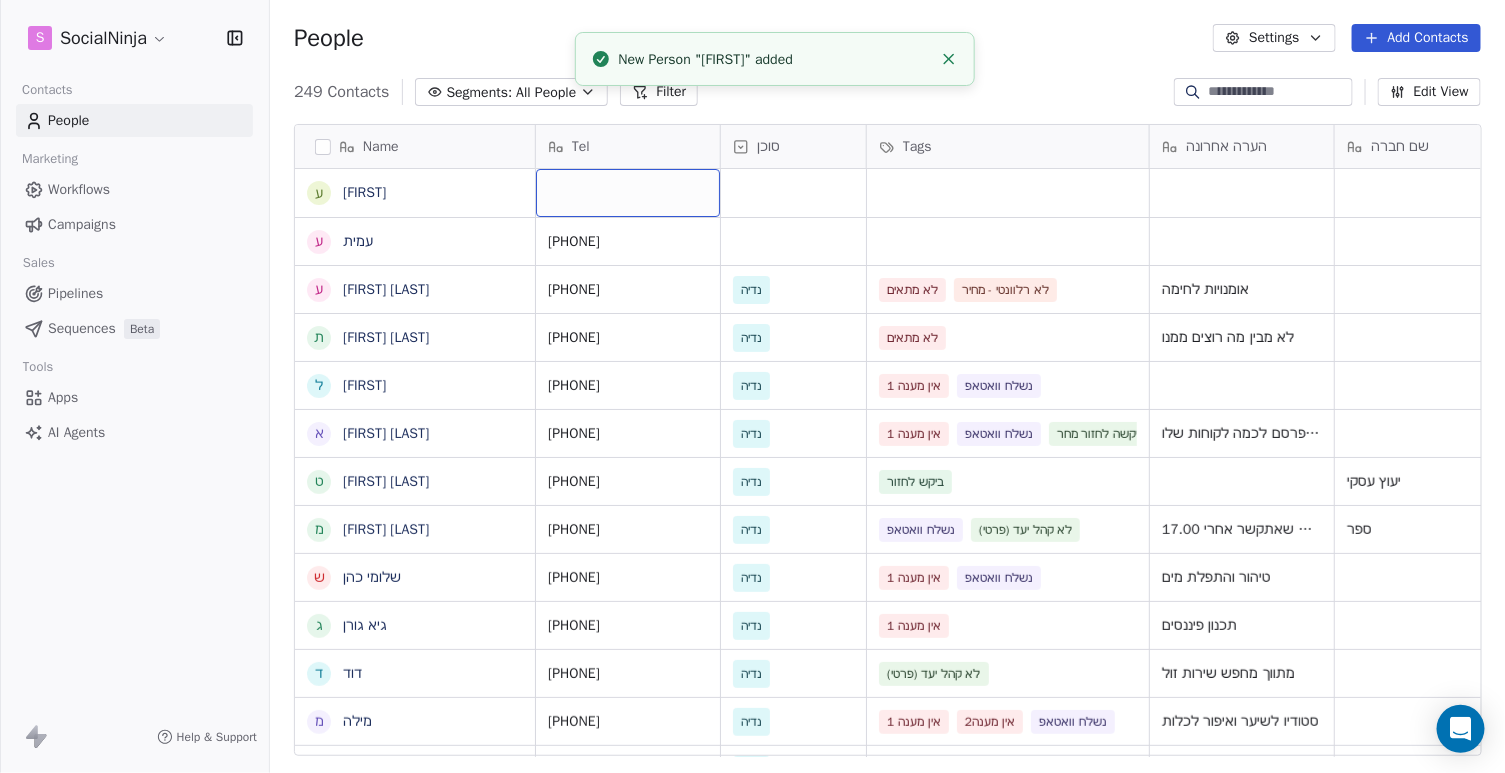 click at bounding box center [628, 193] 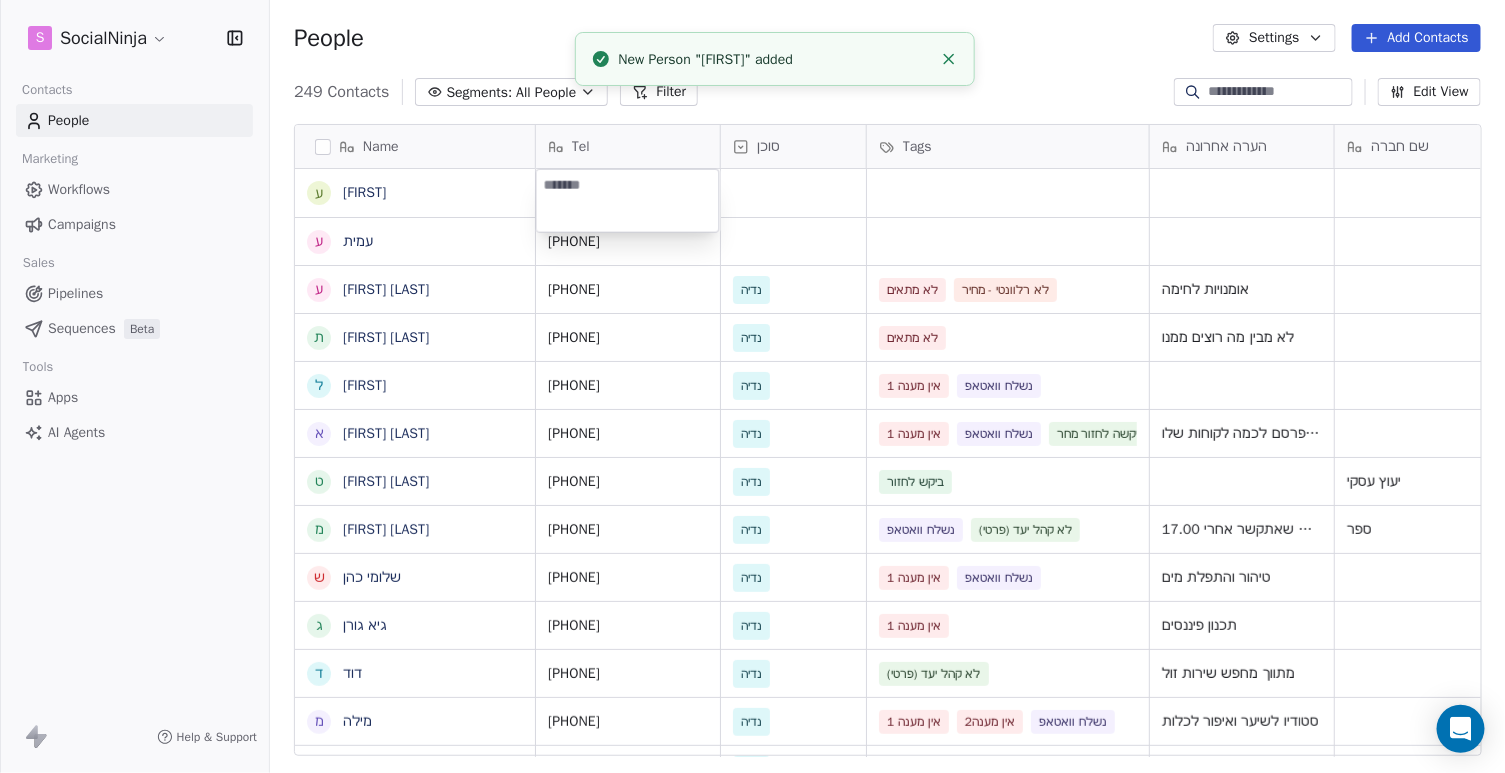 type on "**********" 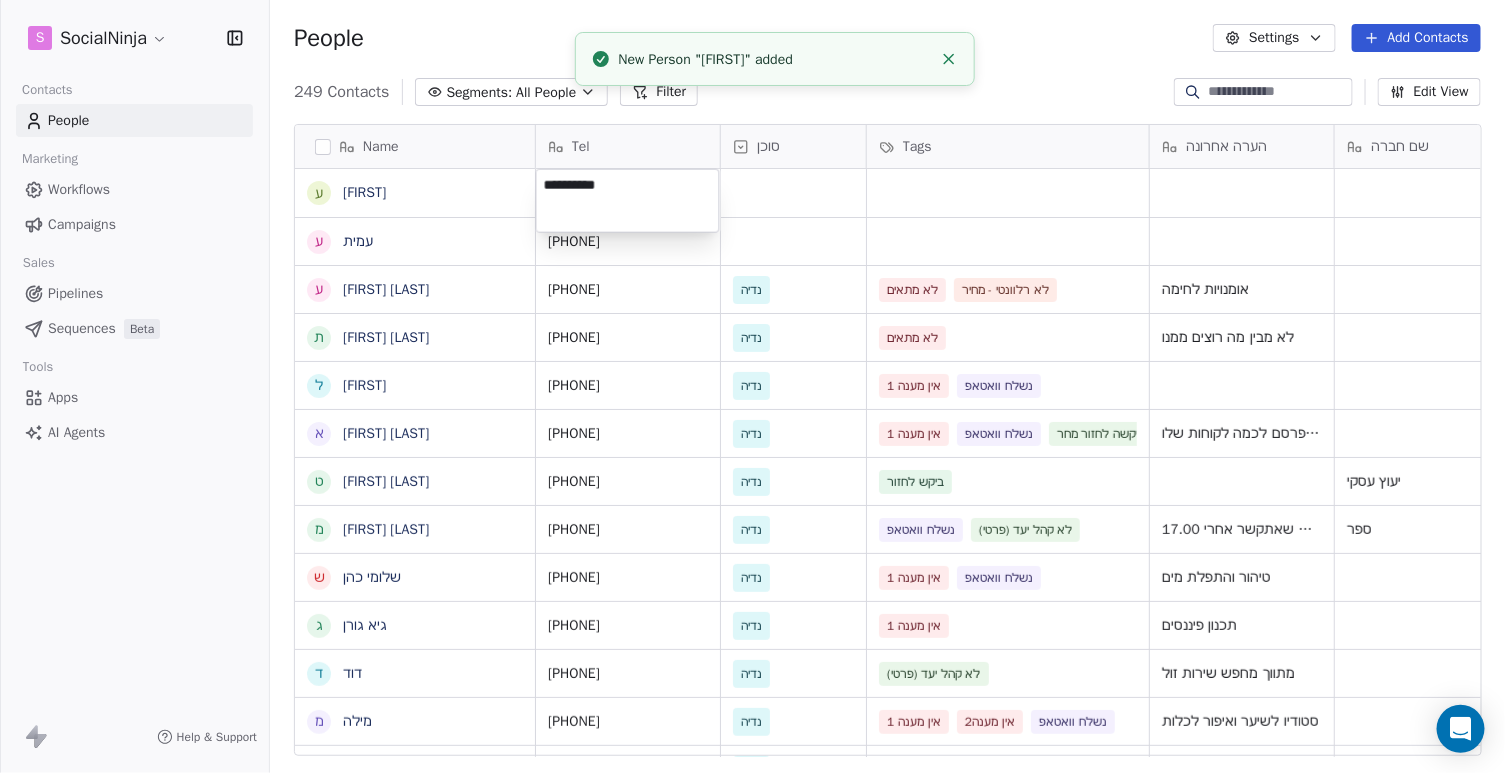 click on "S SocialNinja Contacts People Marketing Workflows Campaigns Sales Pipelines Sequences Beta Tools Apps AI Agents Help & Support People Settings  Add Contacts 249 Contacts Segments: All People Filter  Edit View Tag Add to Sequence Export Name ע עידן ע עמית ע עמוס לביא ת תמיר חכם ל ליאורמברטה א אליצור דוראל ט טל חן מ [FIRST] [LAST] ש שלומי כהן ג גיא גורן ד דוד מ מילה א ארזה פרוכטר צ צבי א אלירן א אודי נח ש שרון ה הלנה א איתן הדרי א אייל ר רביד ק קוראל אנגלשטיין א אמיר ע עוז מ מזל כהן מ מורן ג גבי ז זהר א אלמוג מועלם ל לאה ח חוי פוזנר א אורלי ברי ק קובי יהושע Tel סוכן Tags הערה אחרונה שם חברה Email Last Activity Date AST Created Date AST Aug 05, 2025 11:40 AM 0525331539 Aug 05, 2025 11:34 AM 0548954940 נדיה לא מתאים לא רלוונטי - מחיר נדיה" at bounding box center (752, 386) 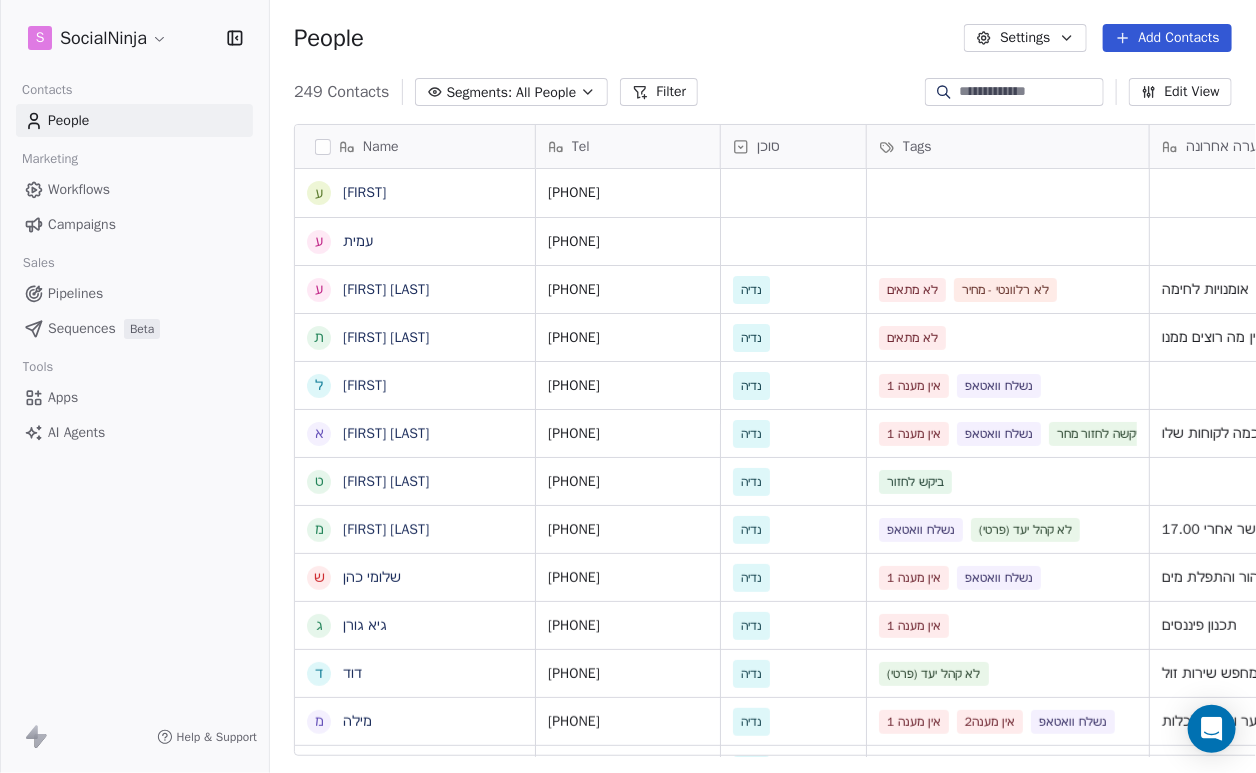 scroll, scrollTop: 665, scrollLeft: 971, axis: both 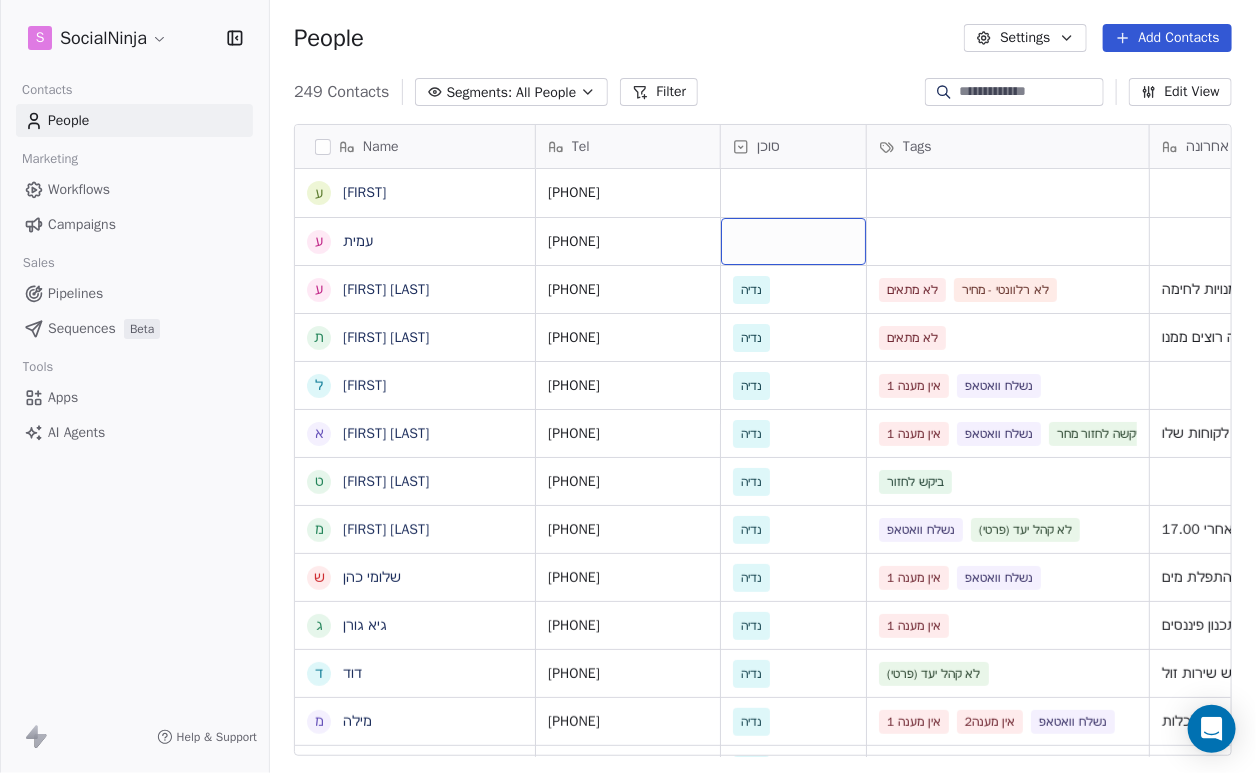 click at bounding box center [793, 241] 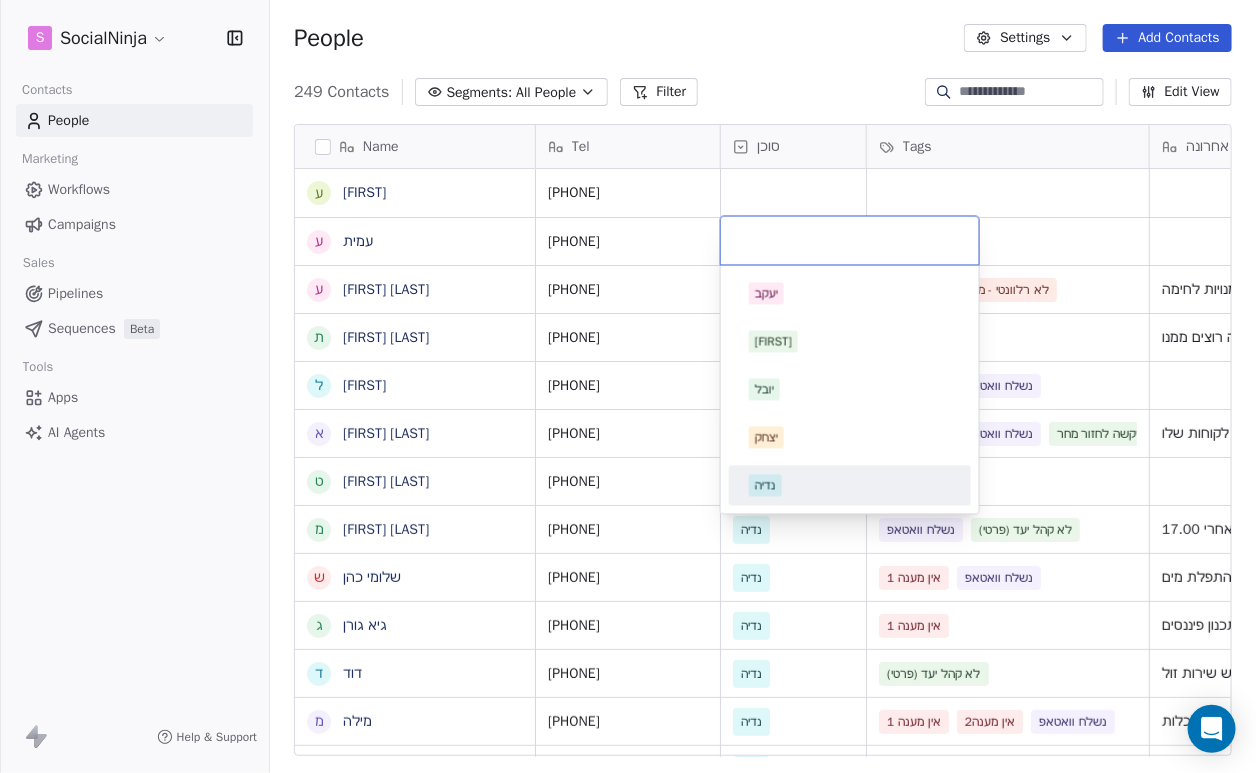 click on "נדיה" at bounding box center [765, 486] 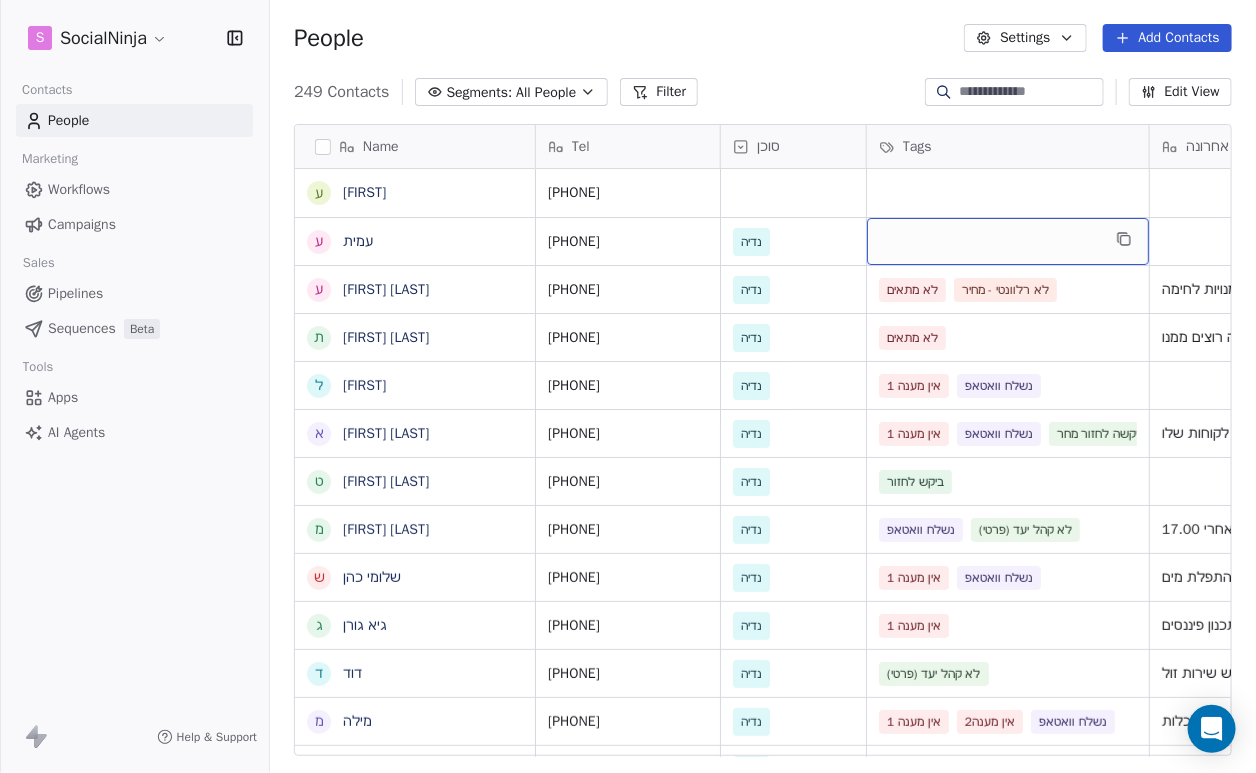 click at bounding box center [1008, 241] 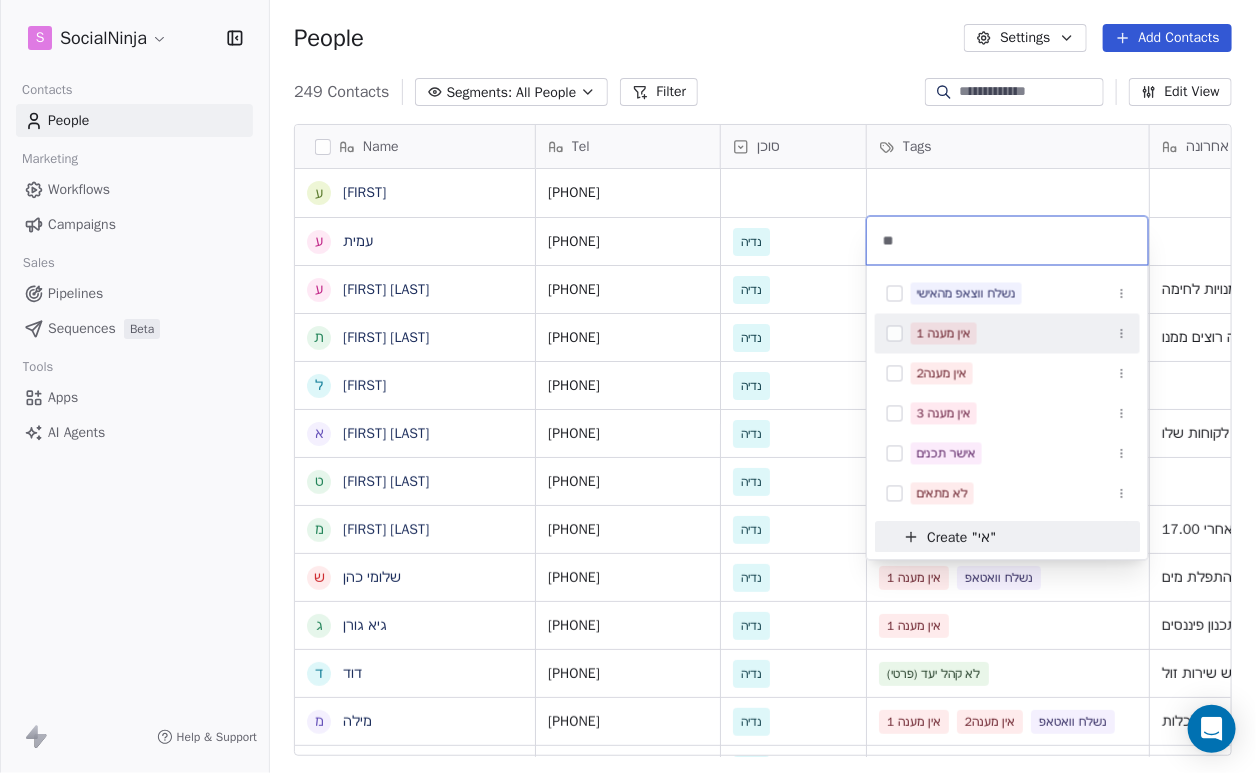 type on "**" 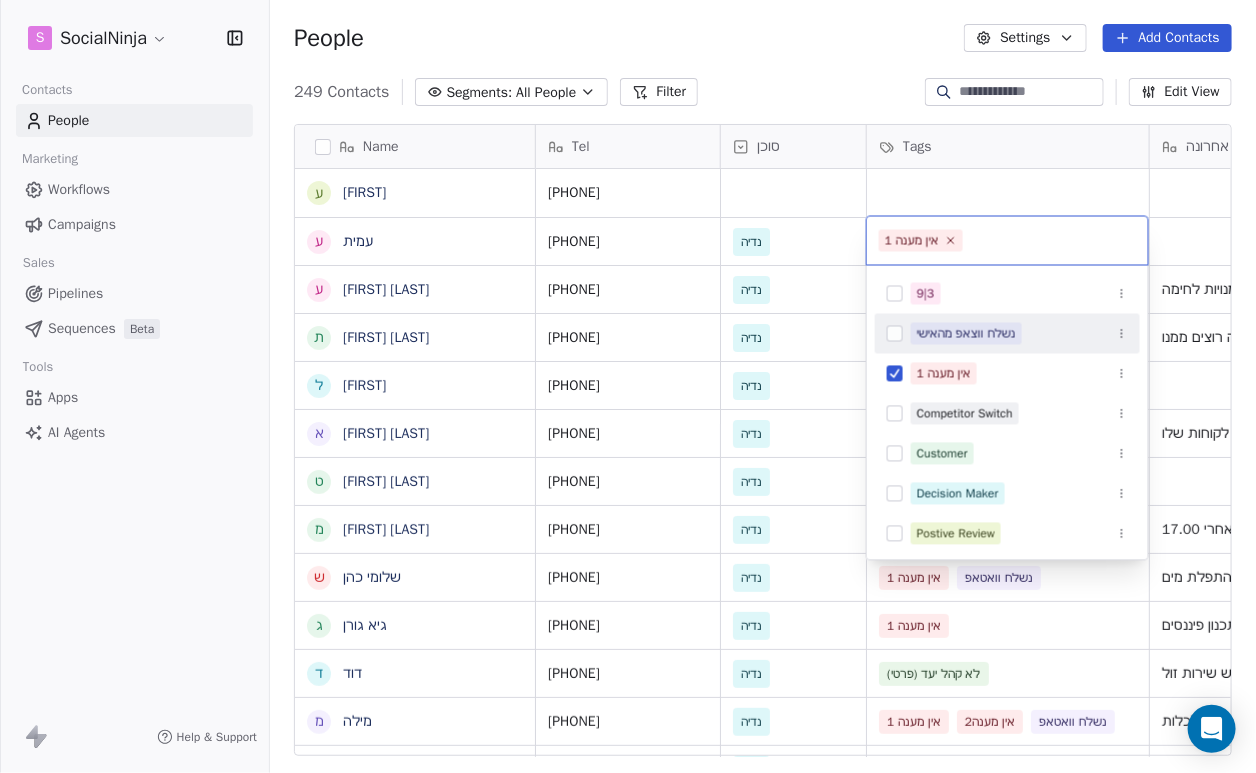 click on "Tel סוכן Tags הערה אחרונה שם חברה Email Last Activity Date AST 0585500100 0525331539 נדיה 0548954940 נדיה לא מתאים לא רלוונטי - מחיר אומנויות לחימה 0548146141 נדיה" at bounding box center (628, 386) 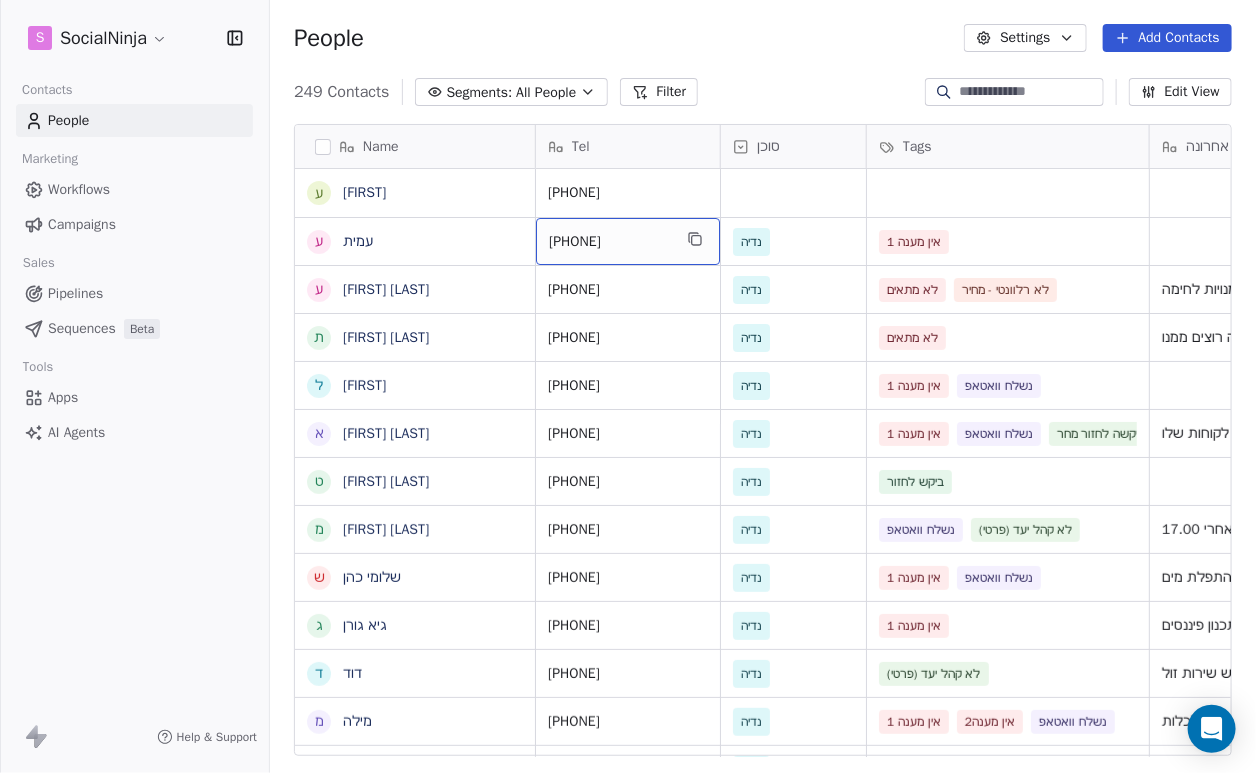 drag, startPoint x: 625, startPoint y: 241, endPoint x: 544, endPoint y: 242, distance: 81.00617 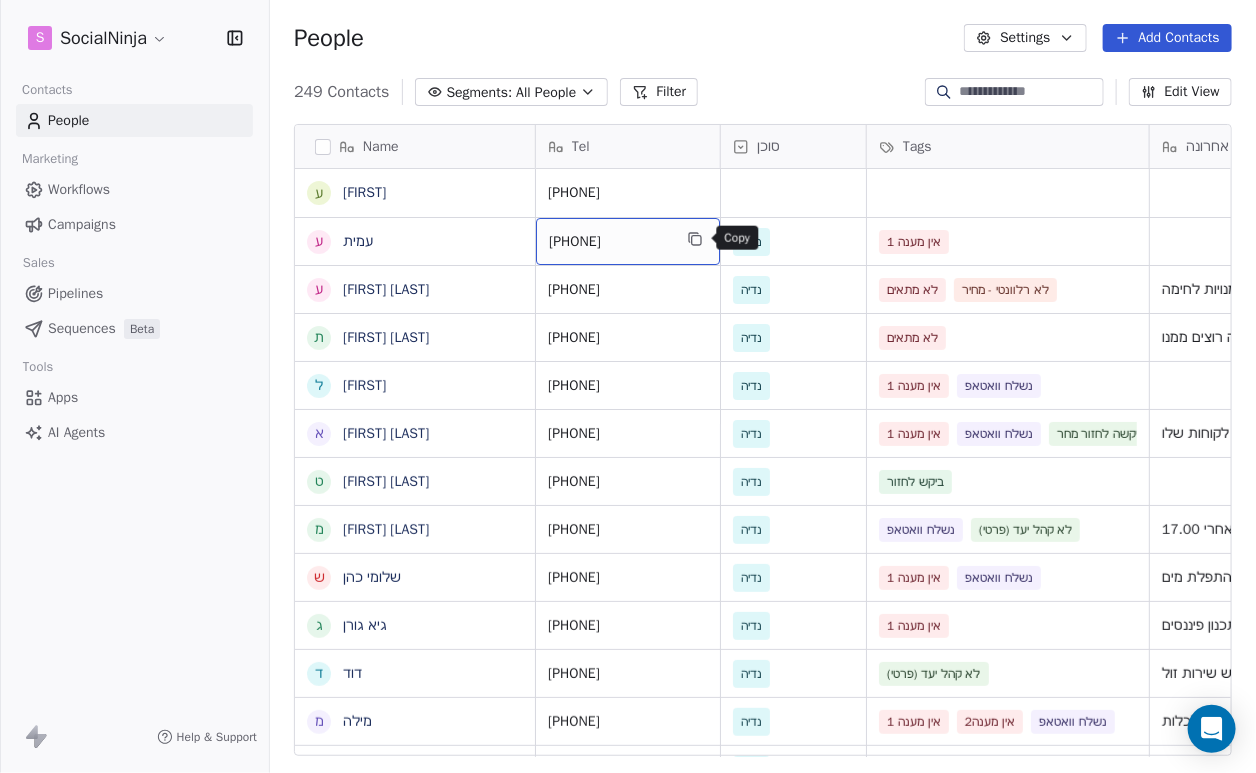 click 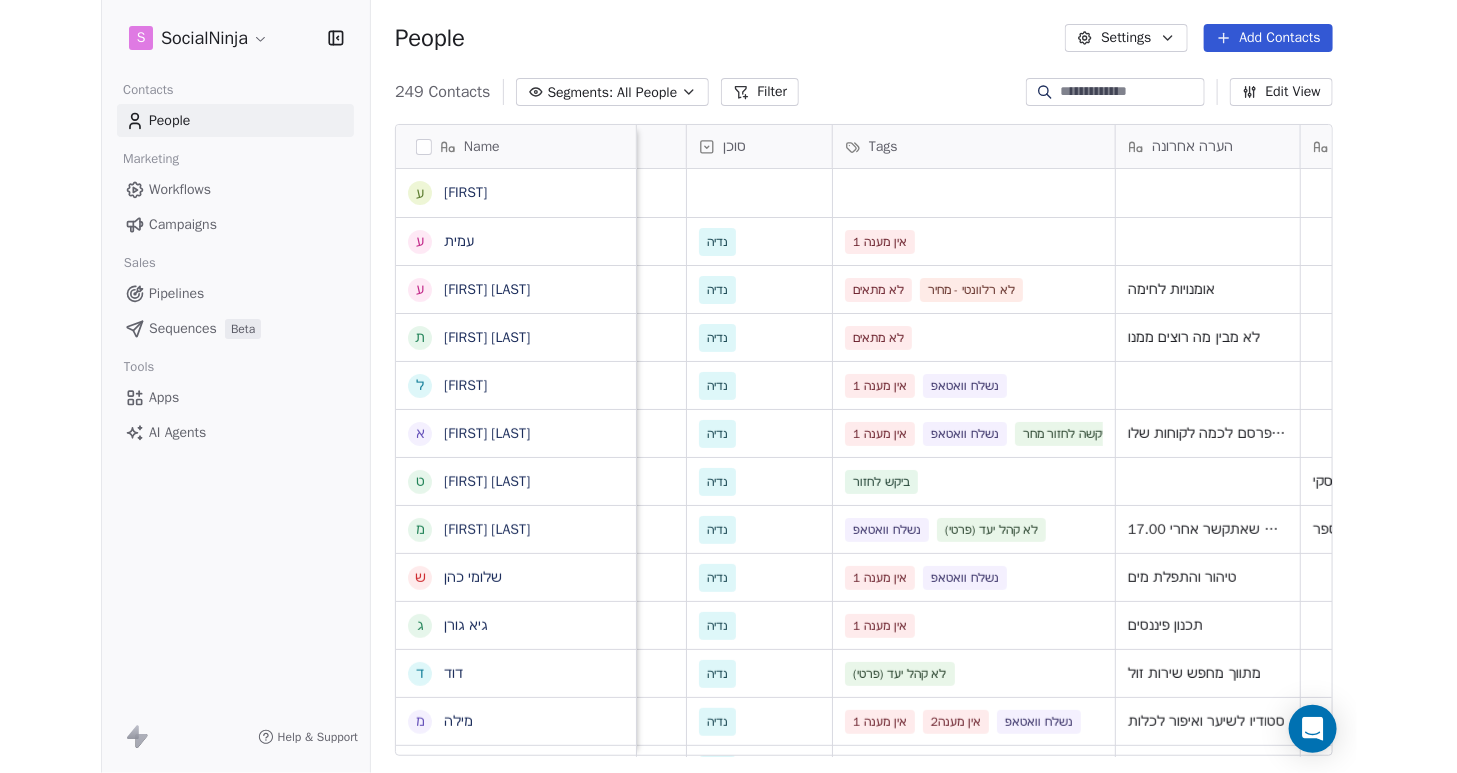 scroll, scrollTop: 0, scrollLeft: 212, axis: horizontal 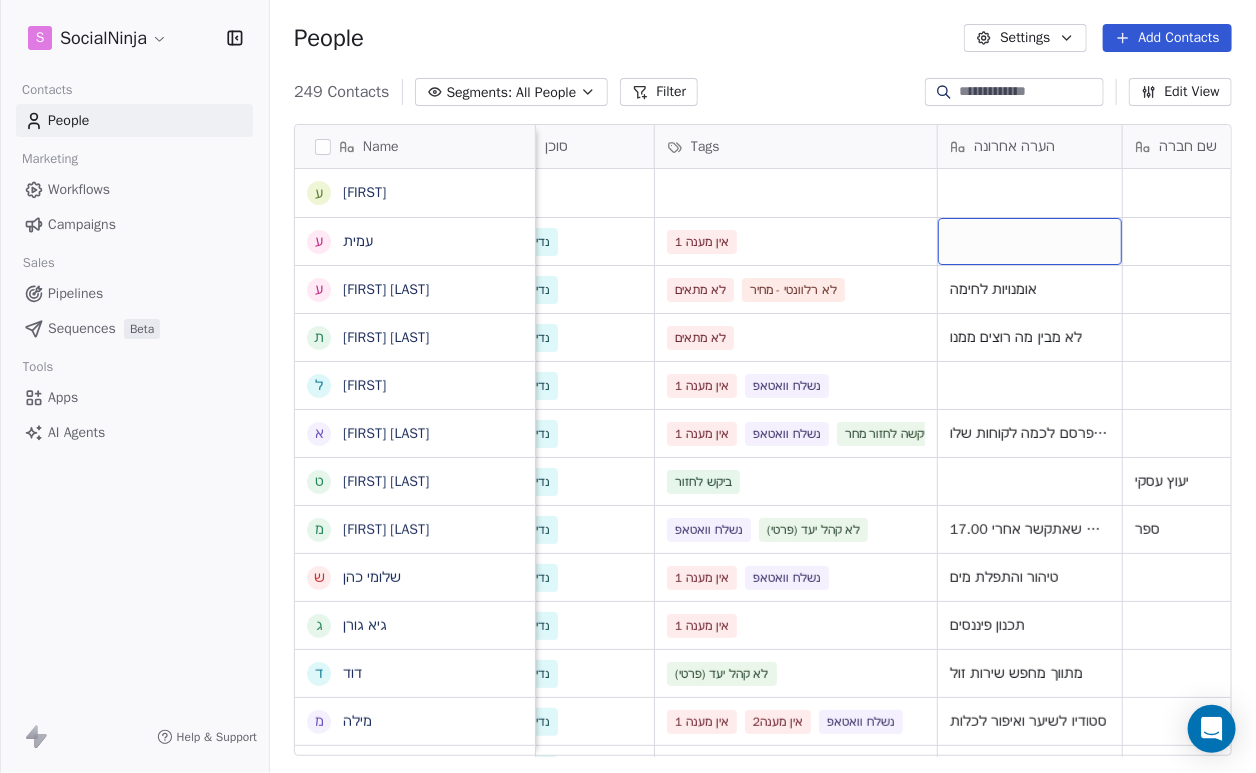 click at bounding box center [1030, 241] 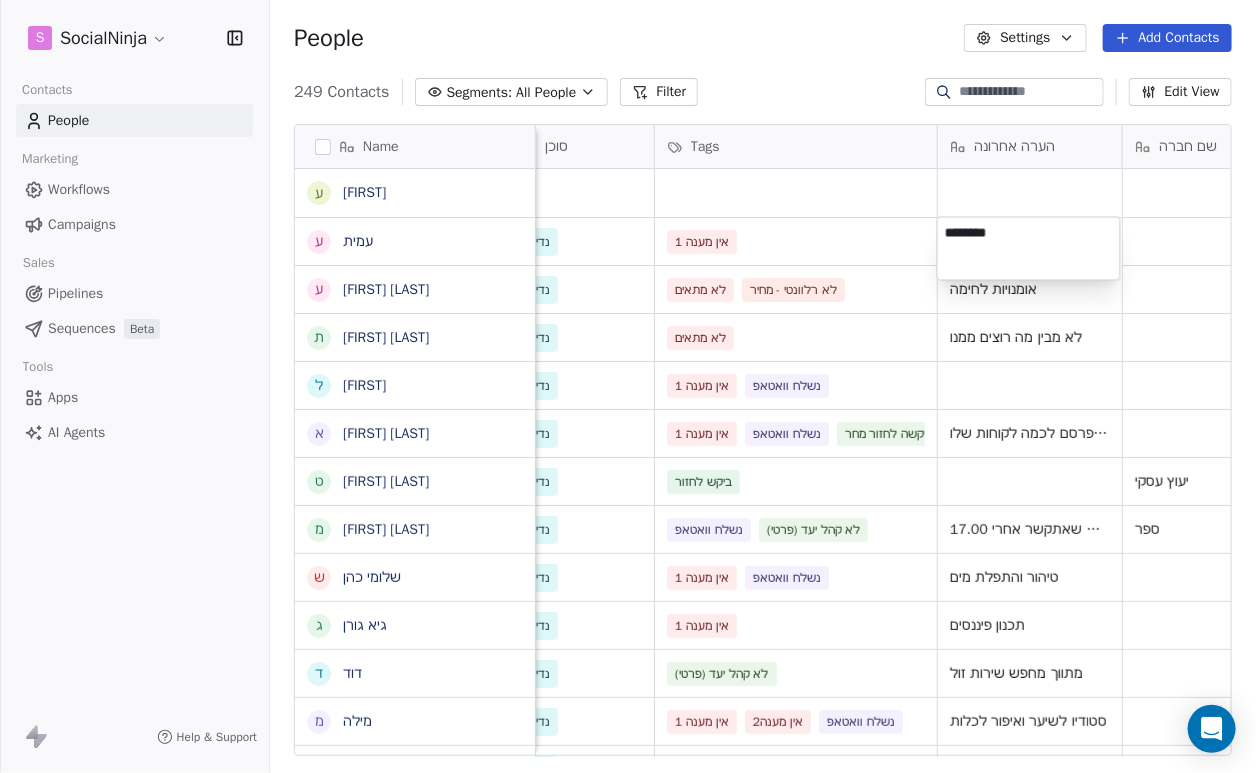 type on "*********" 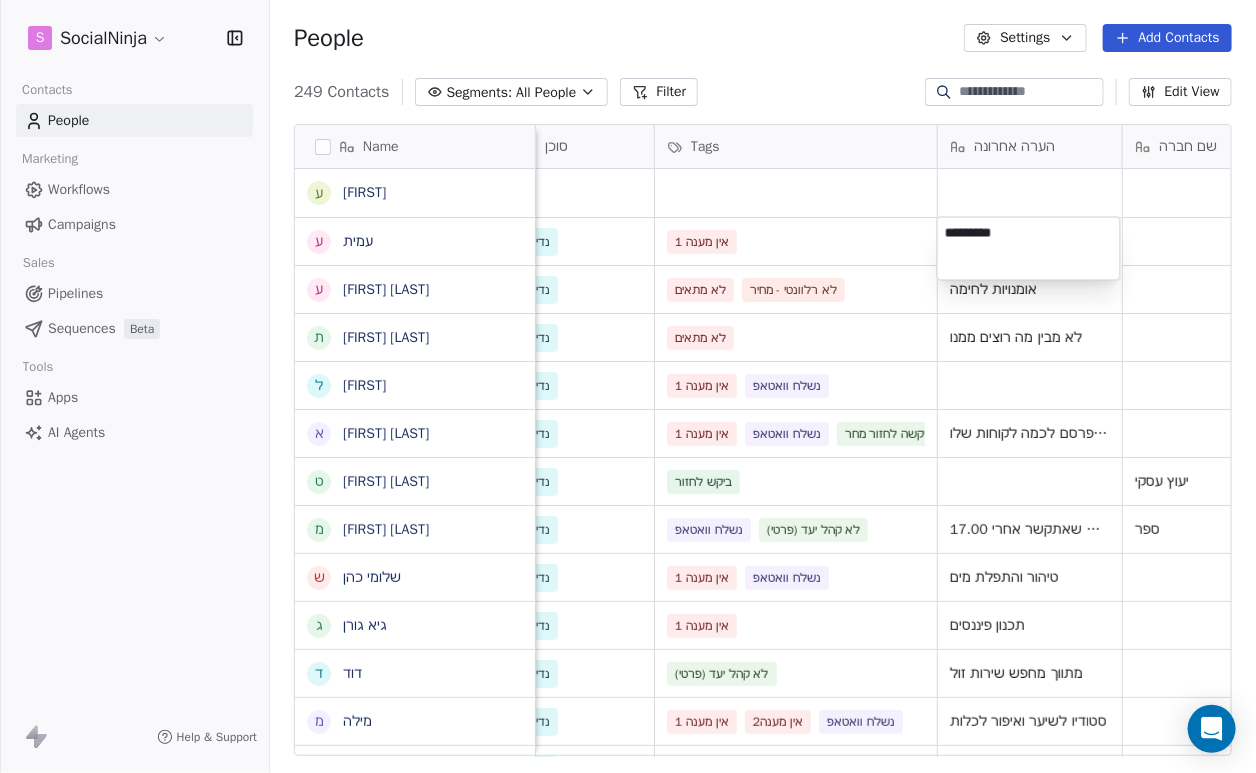 click on "S SocialNinja Contacts People Marketing Workflows Campaigns Sales Pipelines Sequences Beta Tools Apps AI Agents Help & Support People Settings  Add Contacts 249 Contacts Segments: All People Filter  Edit View Tag Add to Sequence Export Name ע עידן ע עמית ע עמוס לביא ת תמיר חכם ל ליאורמברטה א אליצור דוראל ט טל חן מ [FIRST] [LAST] ש שלומי כהן ג גיא גורן ד דוד מ מילה א ארזה פרוכטר צ צבי א אלירן א אודי נח ש שרון ה הלנה א איתן הדרי א אייל ר רביד ק קוראל אנגלשטיין א אמיר ע עוז מ מזל כהן מ מורן ג גבי ז זהר א אלמוג מועלם ל לאה ח חוי פוזנר א אורלי ברי ק קובי יהושע Tel סוכן Tags הערה אחרונה שם חברה Email Last Activity Date AST Created Date AST 0585500100 Aug 05, 2025 11:40 AM 0525331539 נדיה אין מענה 1 Aug 05, 2025 11:34 AM 0548954940 נדיה לא מתאים" at bounding box center [628, 386] 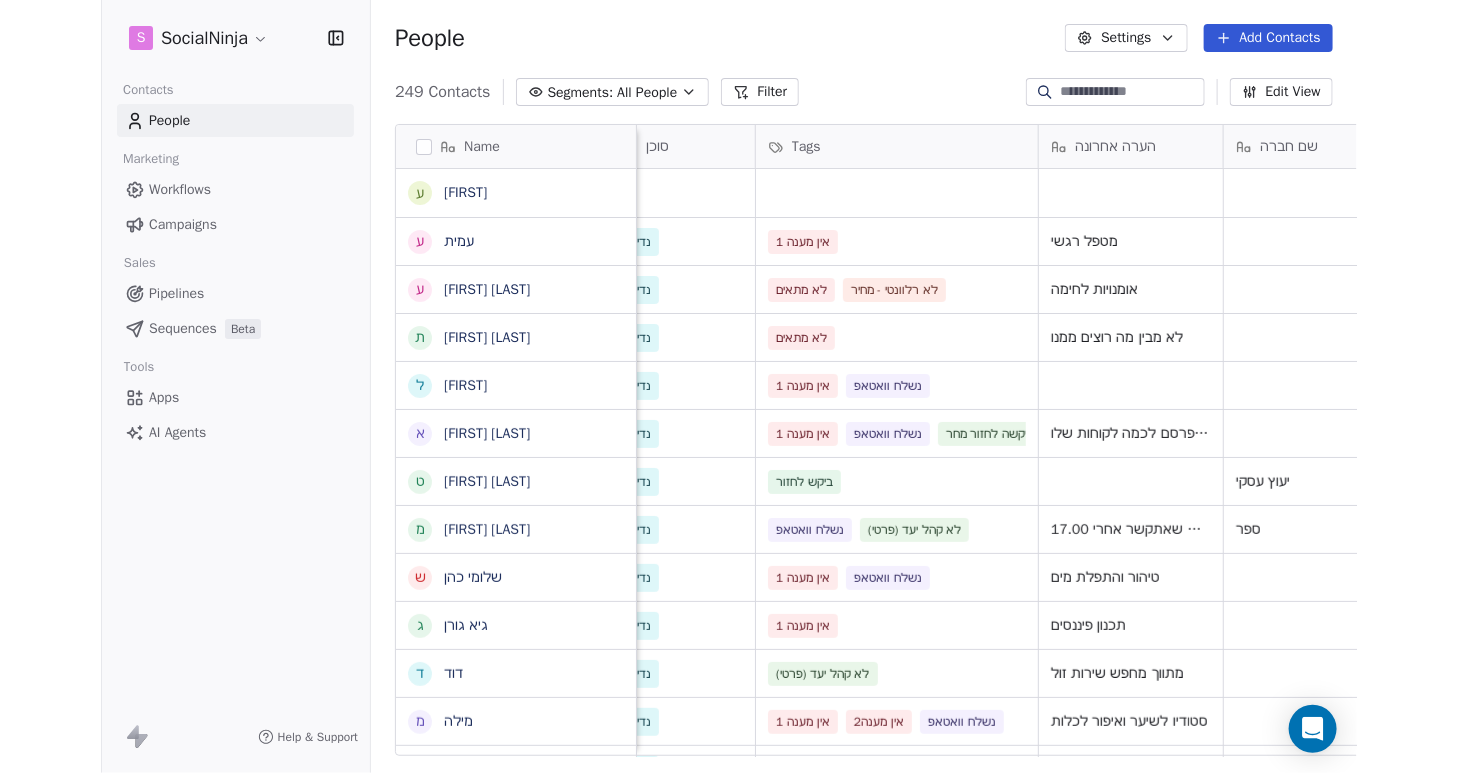 scroll, scrollTop: 0, scrollLeft: 0, axis: both 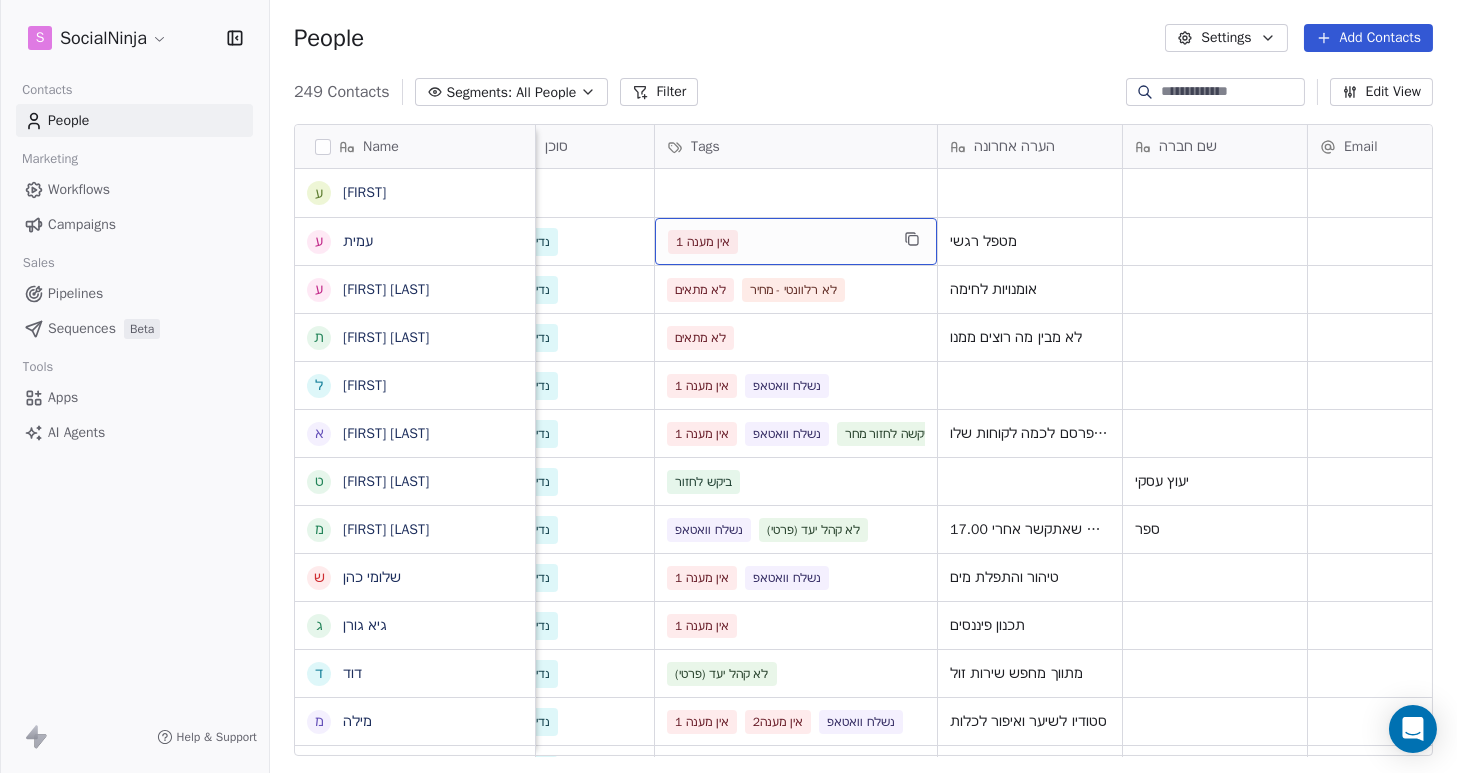 click on "אין מענה 1" at bounding box center [778, 242] 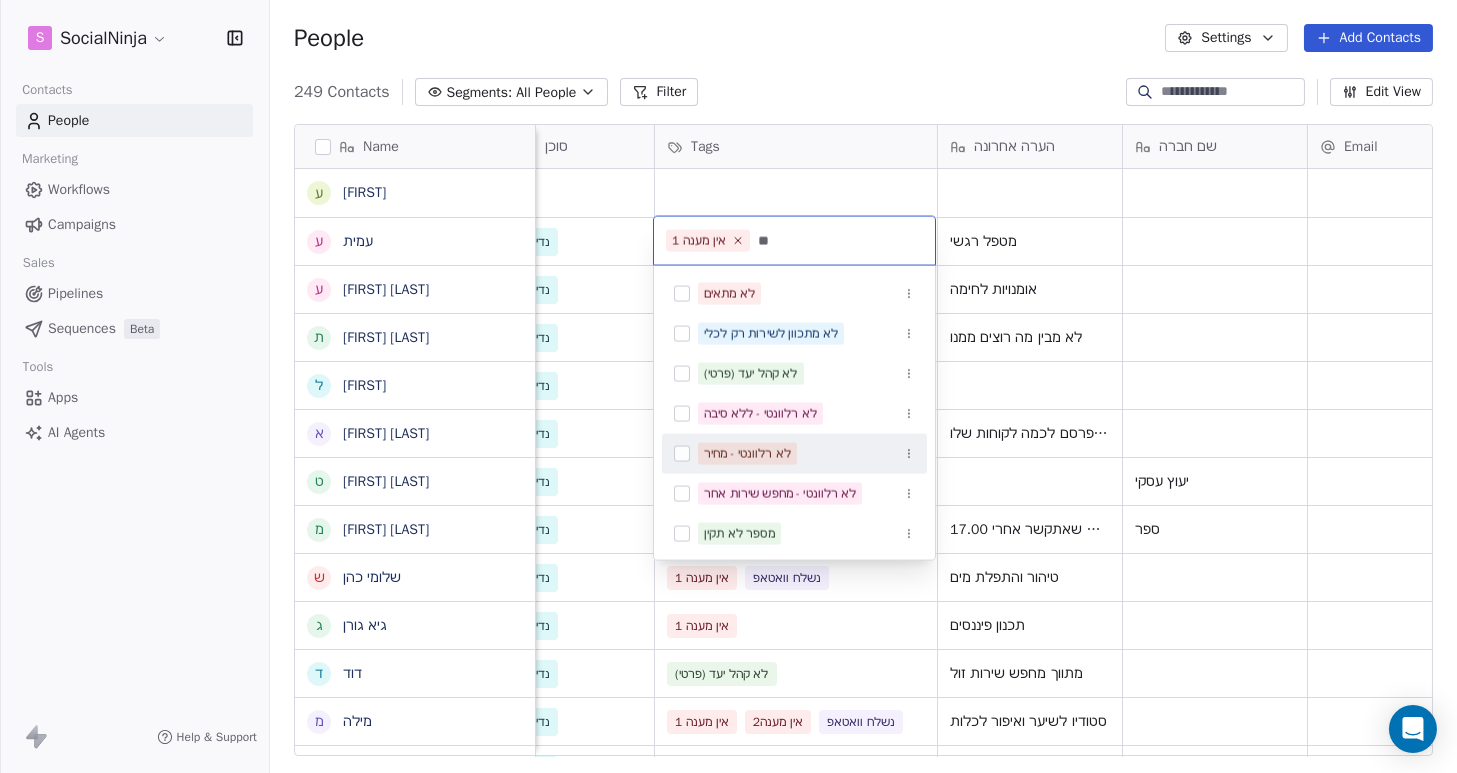 type on "**" 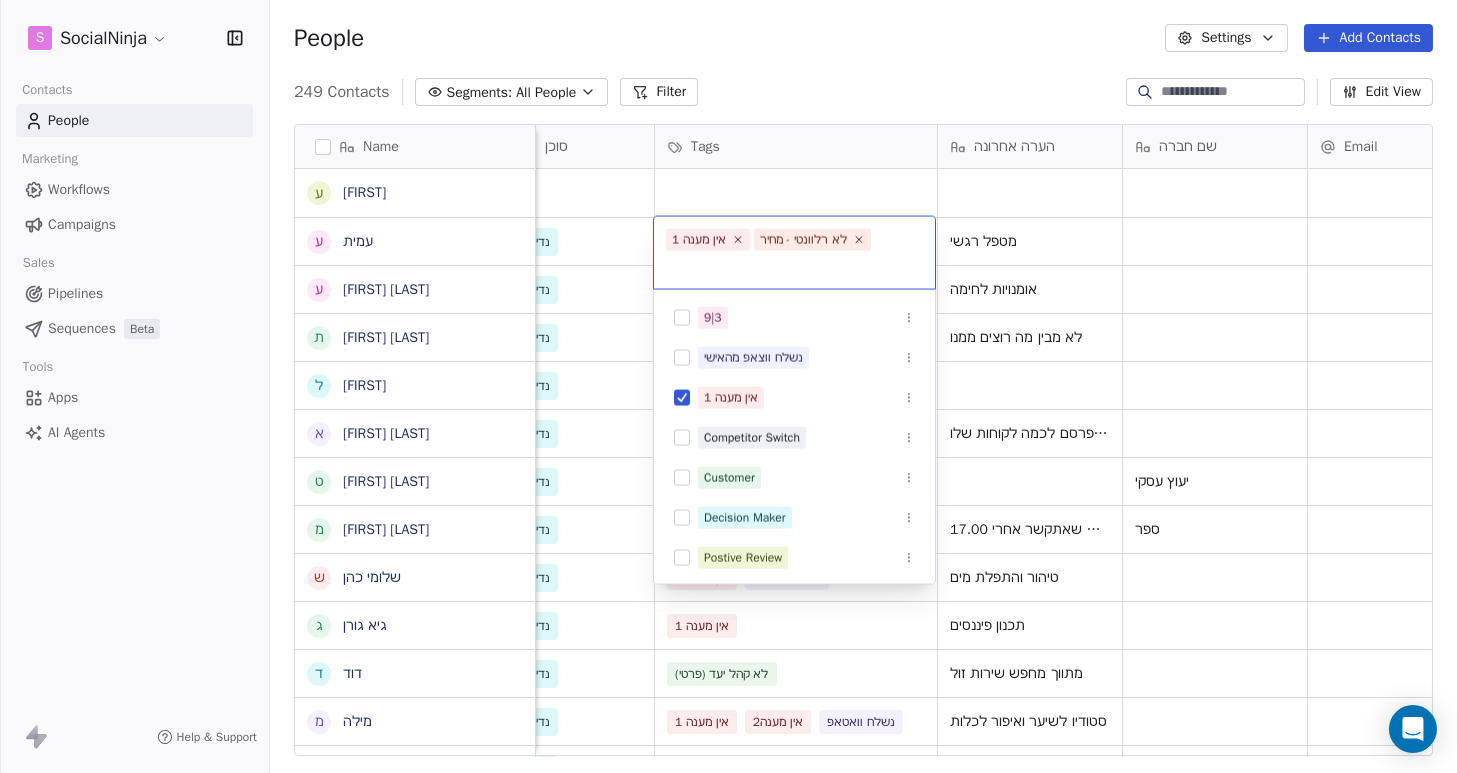 click on "Tel סוכן Tags הערה אחרונה שם חברה Email Last Activity Date AST Created Date AST מקור 0585500100 Aug 05, 2025 11:40 AM 0525331539 נדיה אין מענה 1 מטפל רגשי Aug 05, 2025 11:34 AM 0548954940" at bounding box center (728, 386) 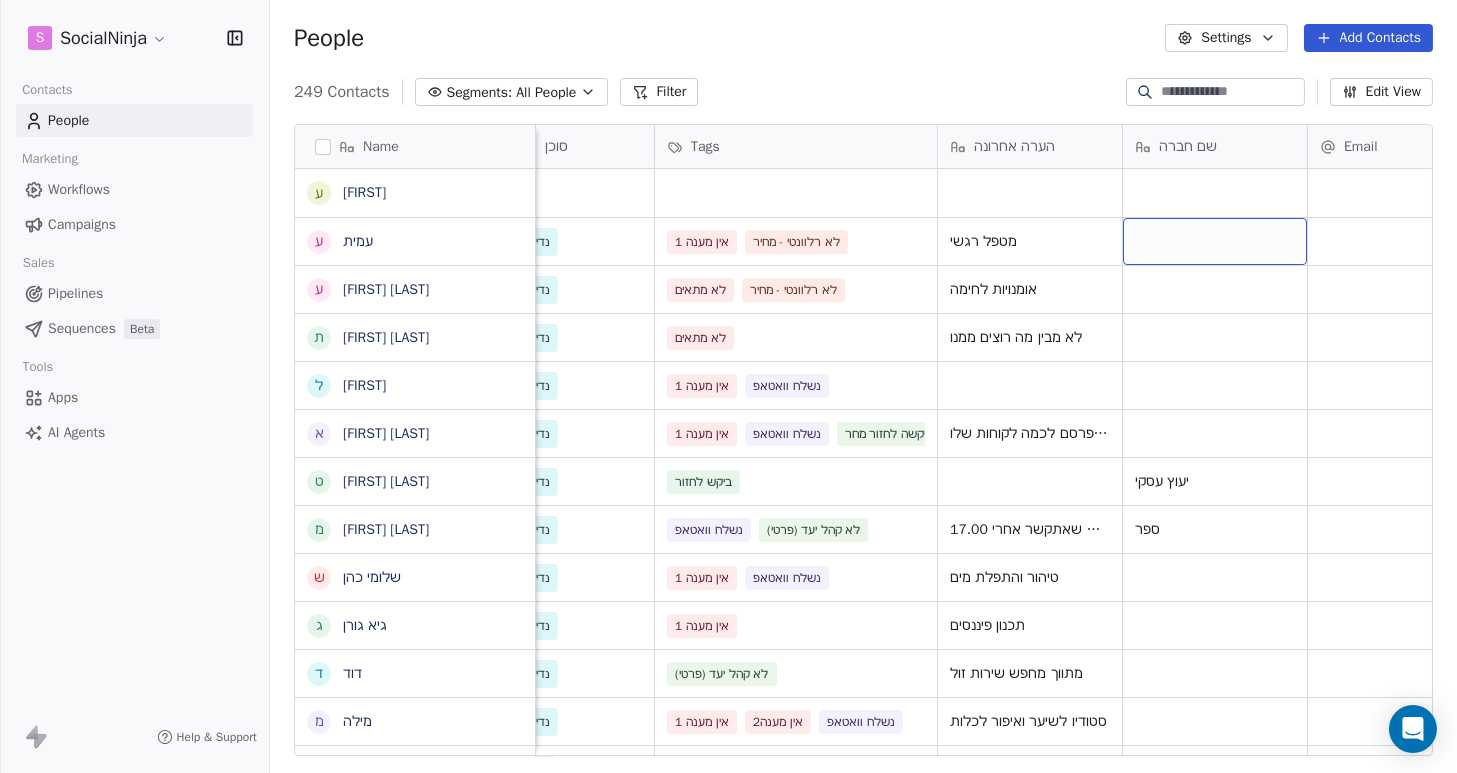 click at bounding box center (1215, 241) 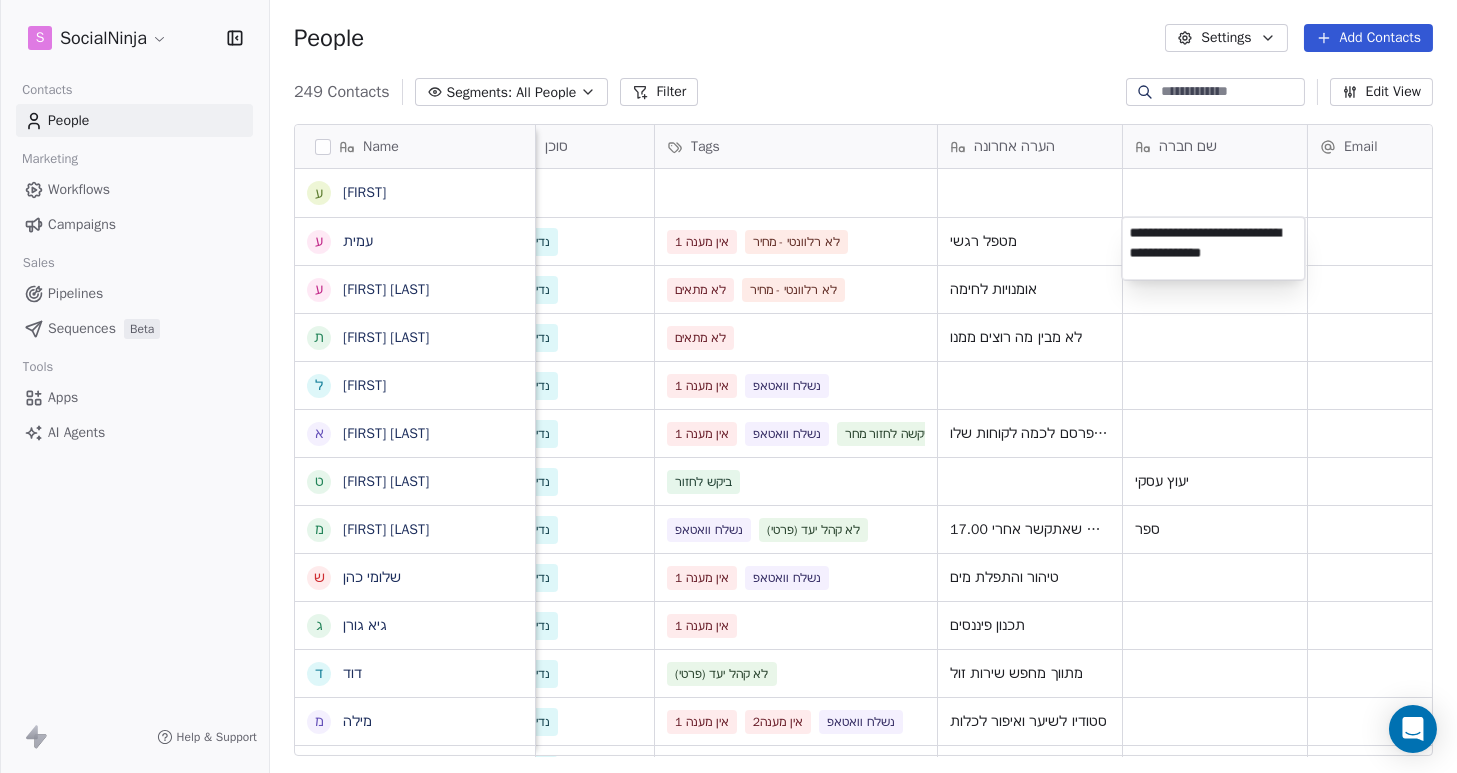 type on "**********" 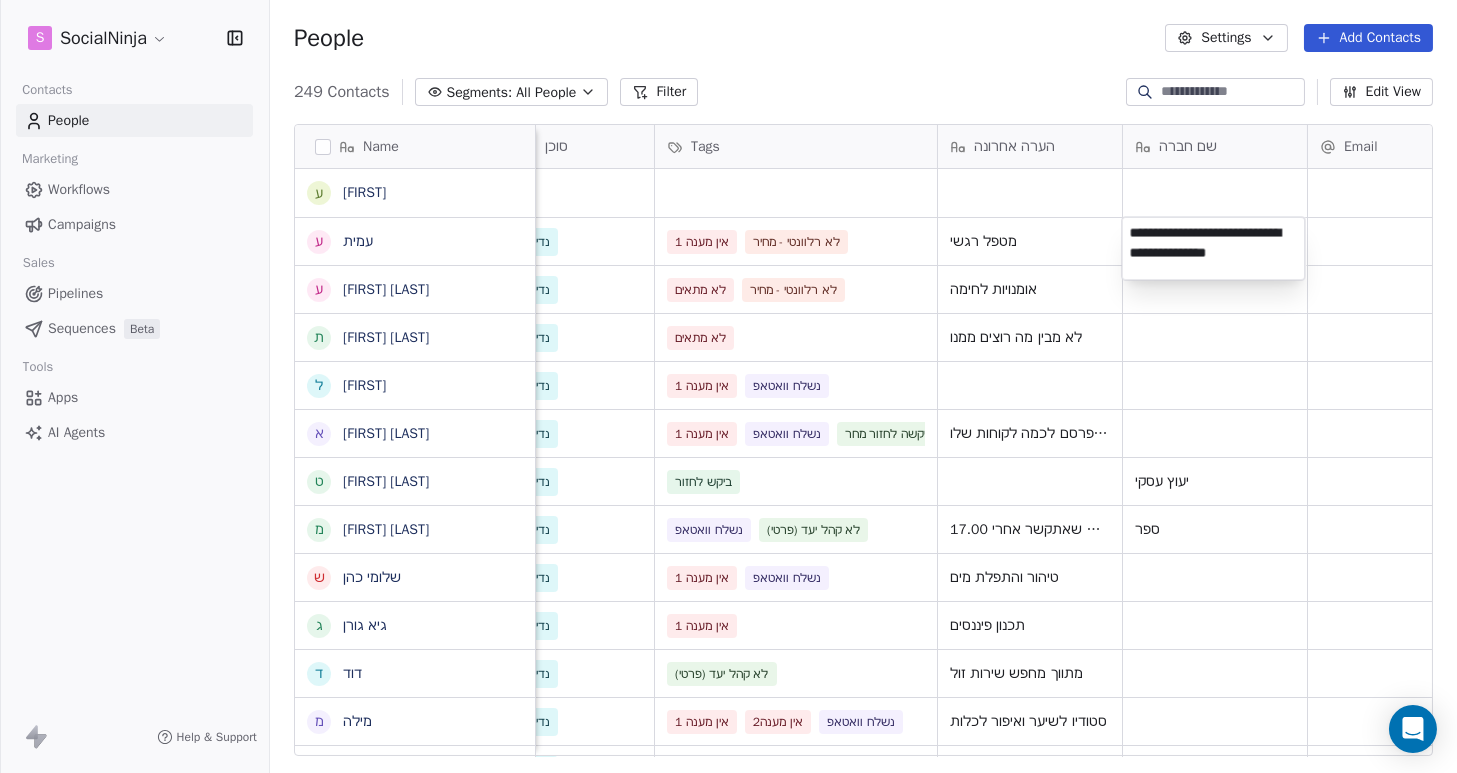 click on "S SocialNinja Contacts People Marketing Workflows Campaigns Sales Pipelines Sequences Beta Tools Apps AI Agents Help & Support People Settings Add Contacts 249 Contacts Segments: All People Filter Edit View Tag Add to Sequence Export Name ע עידן ע עמית ע עמוס לביא ת ת[FIRST] [LAST] ל ליאורמברטה א אליצור דוראל ט טל חן מ מתן גובני ש שלומי כהן ג גיא גורן ד דוד מ מילה א ארזה פרוכטר צ צבי א אלירן א אודי נח ש שרון ה הלנה א איתן הדרי א אייל ר רביד ק קוראל אנגלשטיין א אמיר ע עוז מ מזל כהן מ מורן ג גבי ז זהר א אלמוג מועלם ל לאה ח חוי פוזנר א אורלי ברי ק קובי יהושע Tel סוכן Tags הערה אחרונה שם חברה Email Last Activity Date AST Created Date AST מקור 0585500100 Aug 05, 2025 11:40 AM 0525331539 נדיה אין מענה 1 לא רלוונטי - מחיר מטפל רגשי" at bounding box center [728, 386] 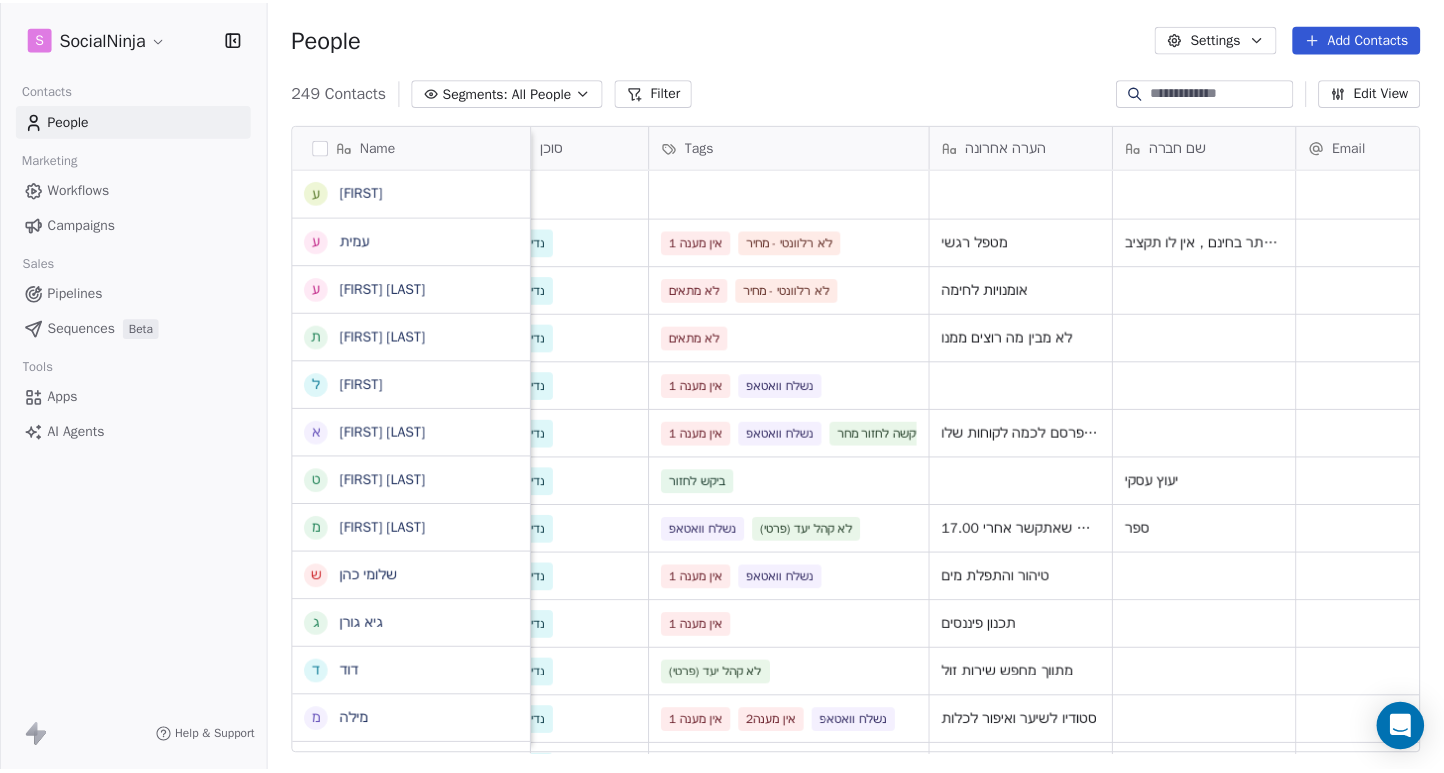 scroll, scrollTop: 0, scrollLeft: 0, axis: both 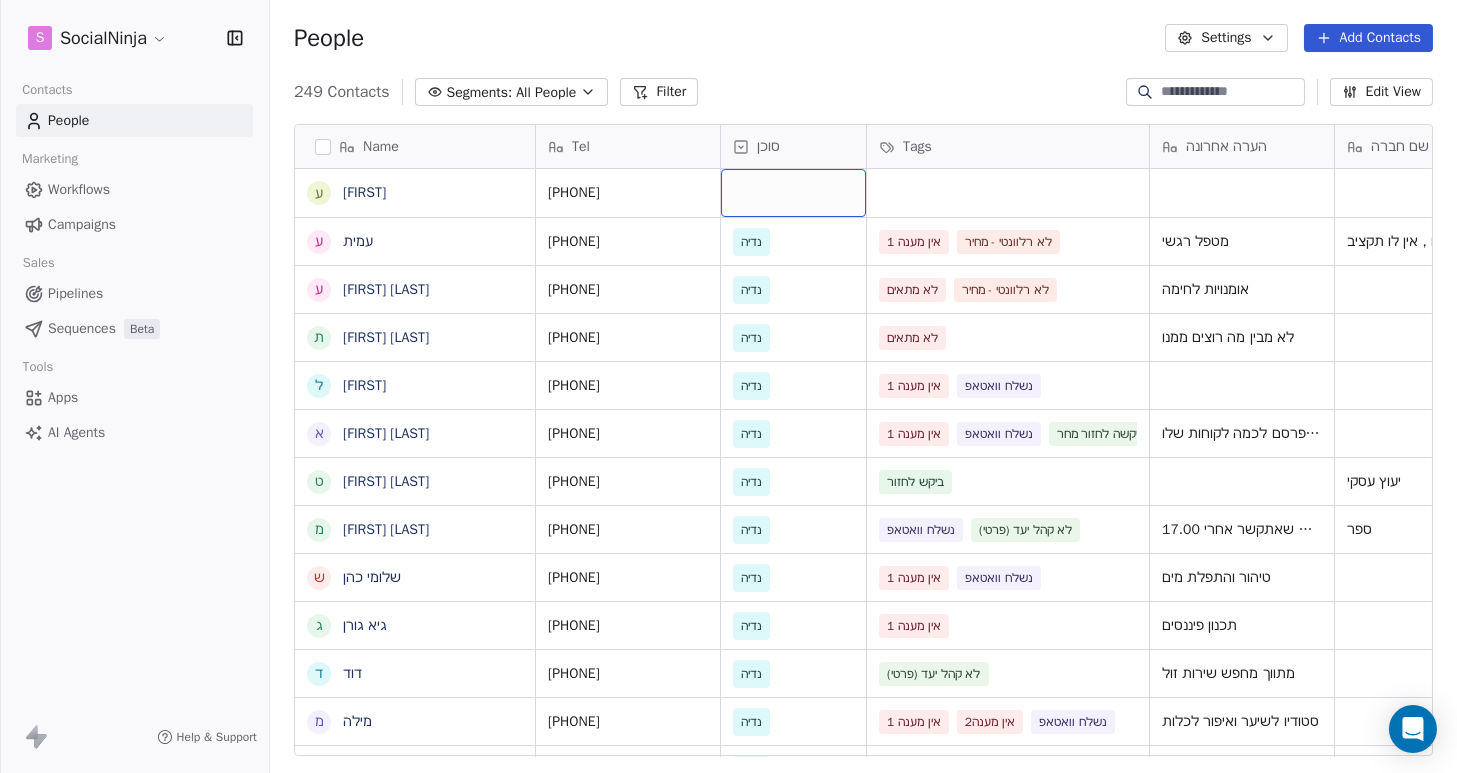 click at bounding box center (793, 193) 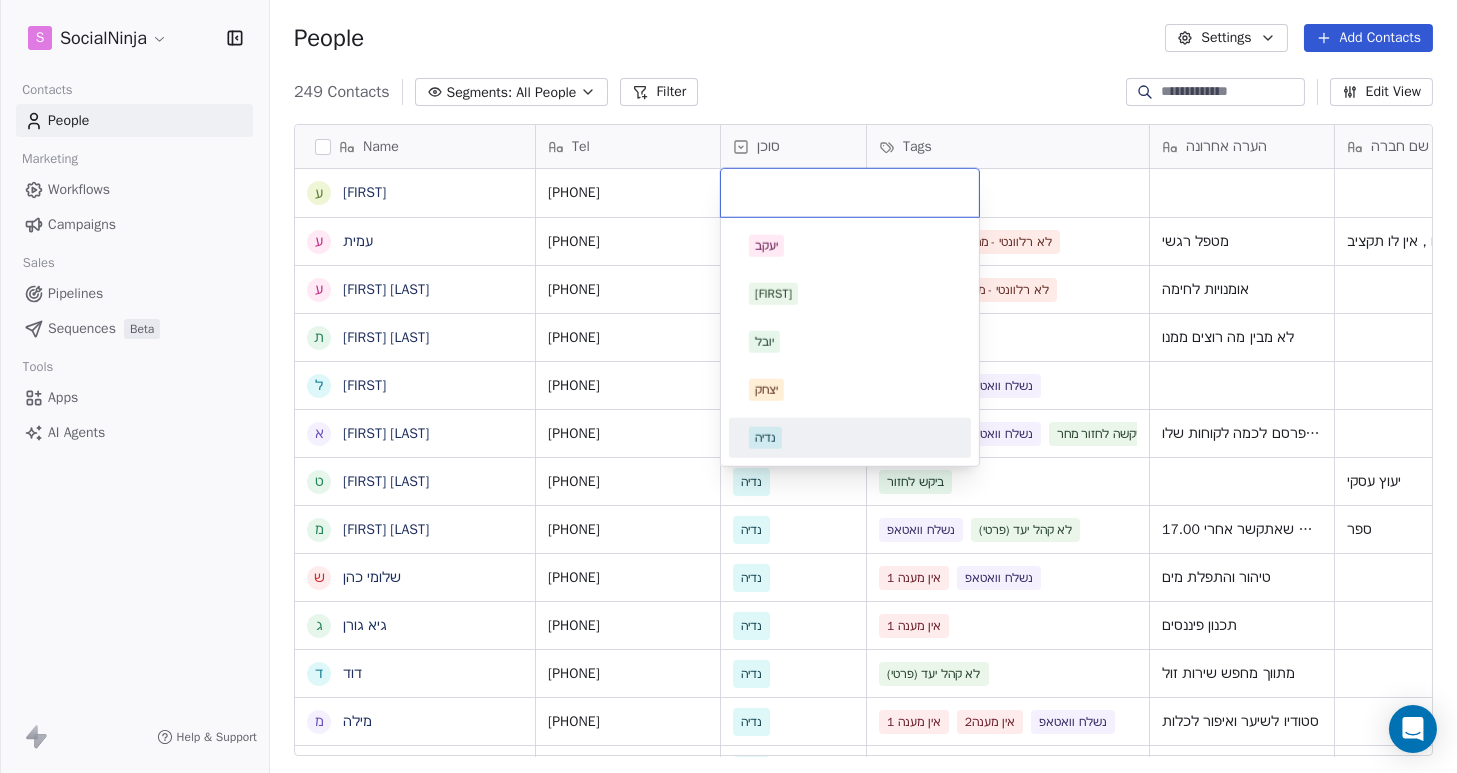 click on "נדיה" at bounding box center [765, 438] 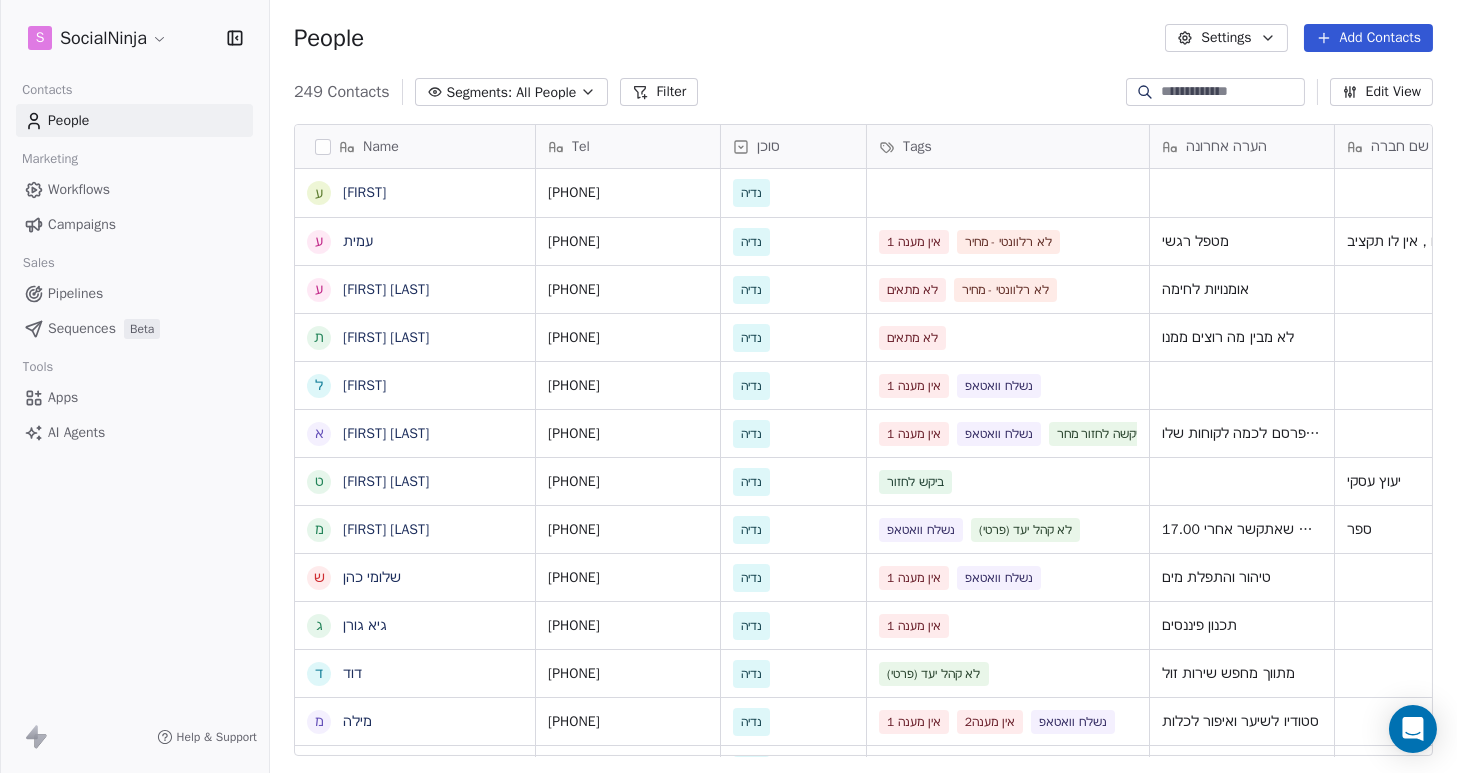 click on "People Settings  Add Contacts" at bounding box center [863, 38] 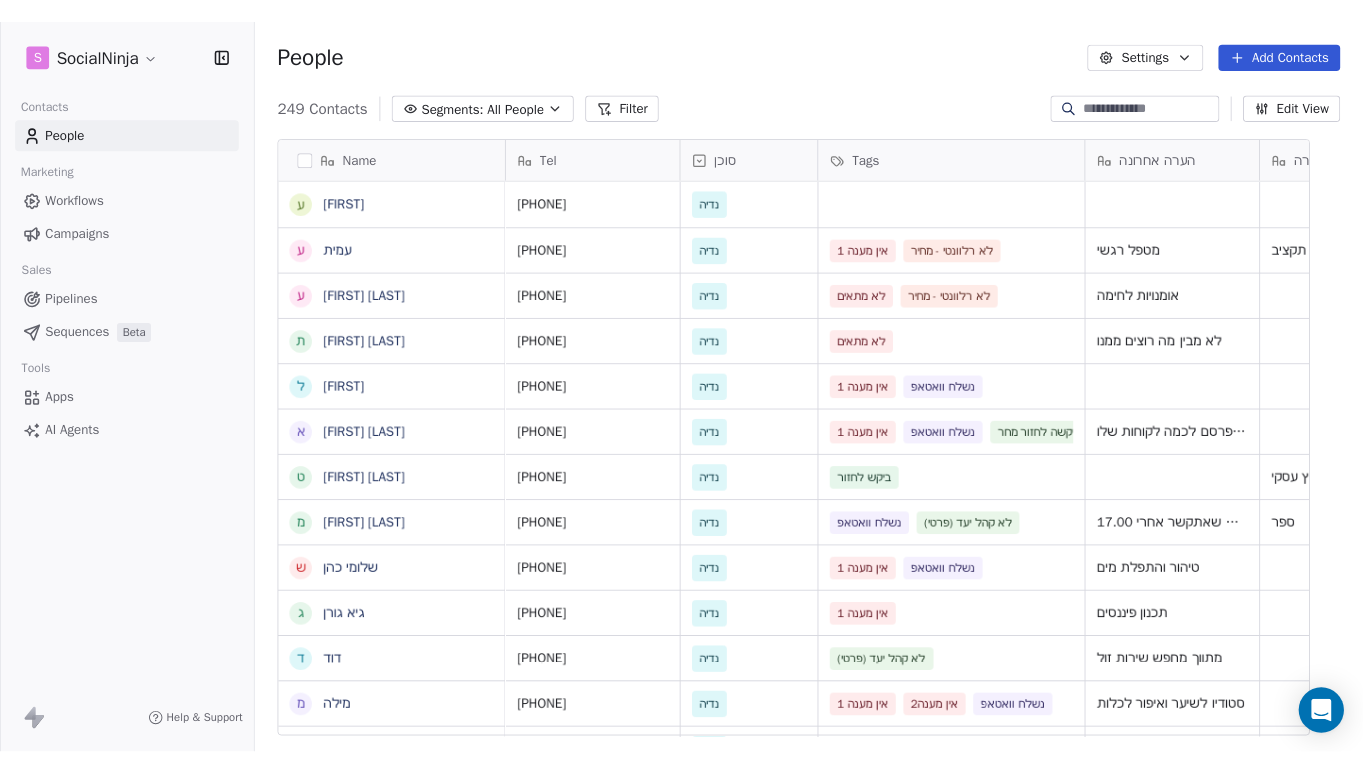 scroll, scrollTop: 665, scrollLeft: 1078, axis: both 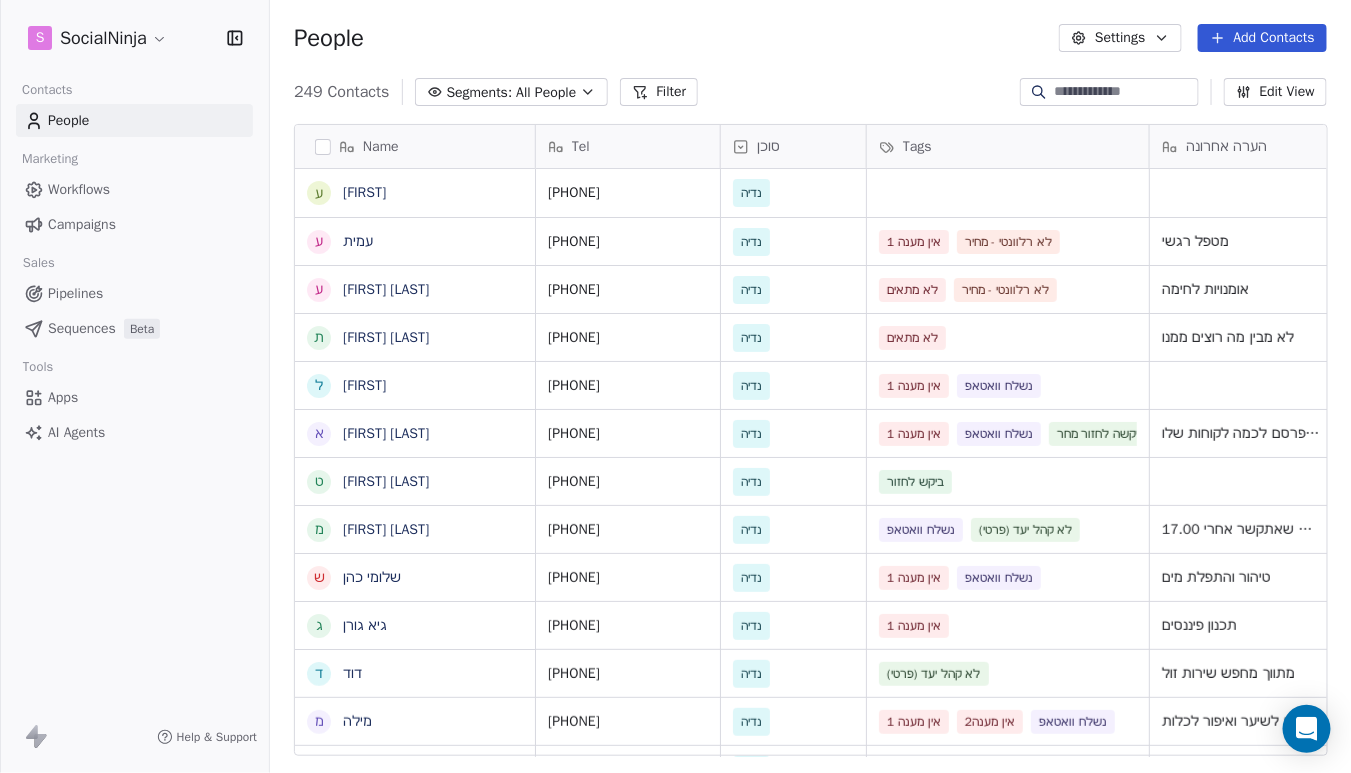 click on "S SocialNinja Contacts People Marketing Workflows Campaigns Sales Pipelines Sequences Beta Tools Apps AI Agents Help & Support" at bounding box center [134, 386] 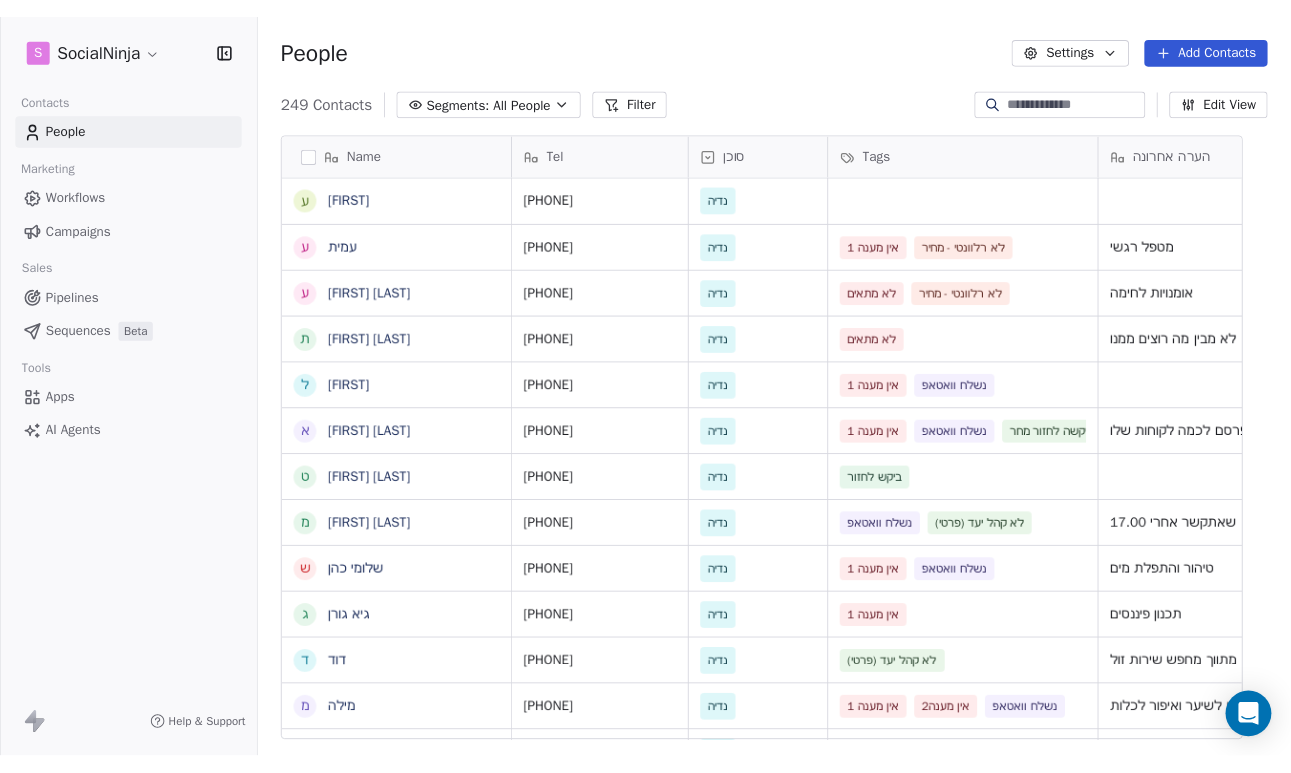 scroll, scrollTop: 665, scrollLeft: 1006, axis: both 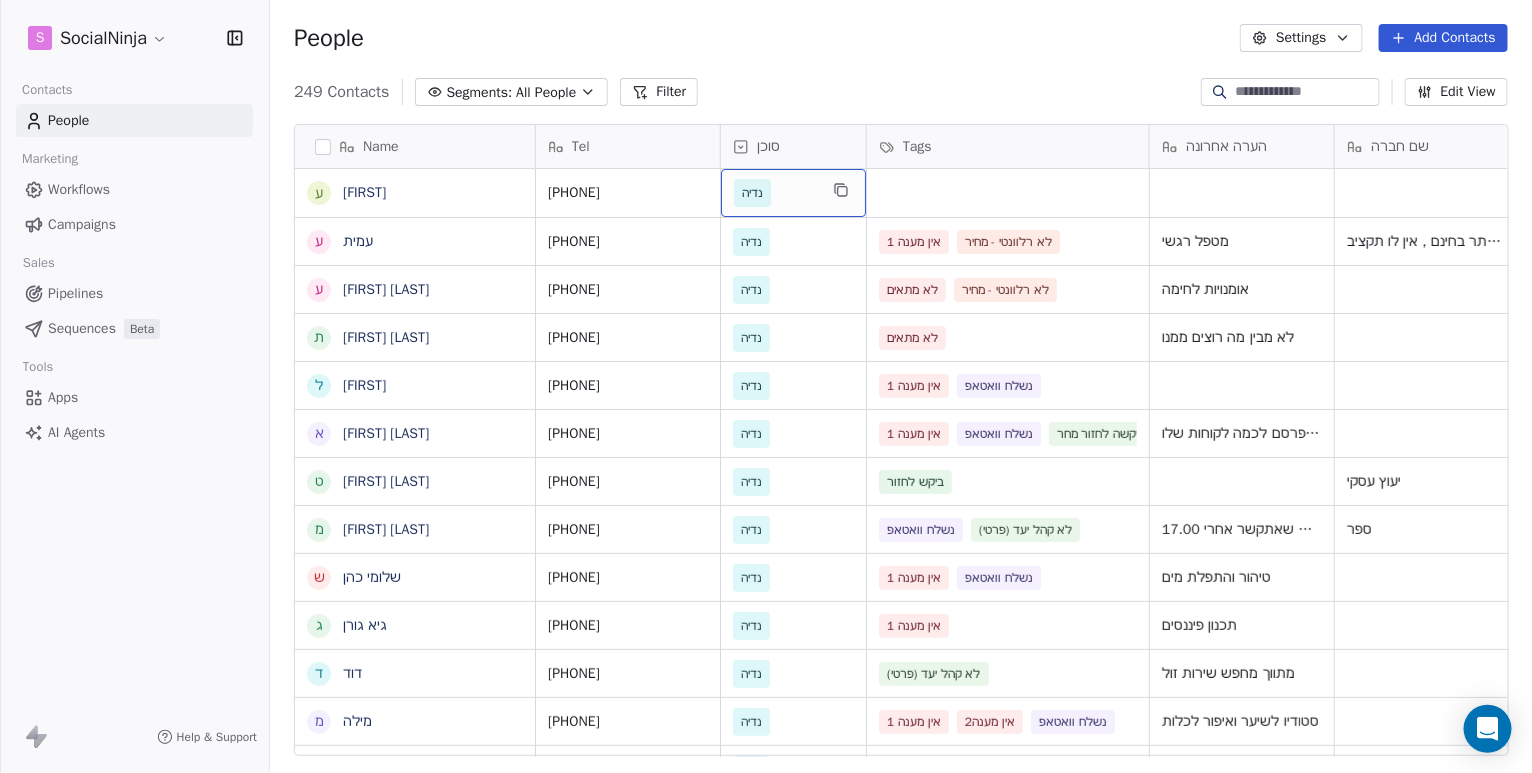 click on "נדיה" at bounding box center (752, 193) 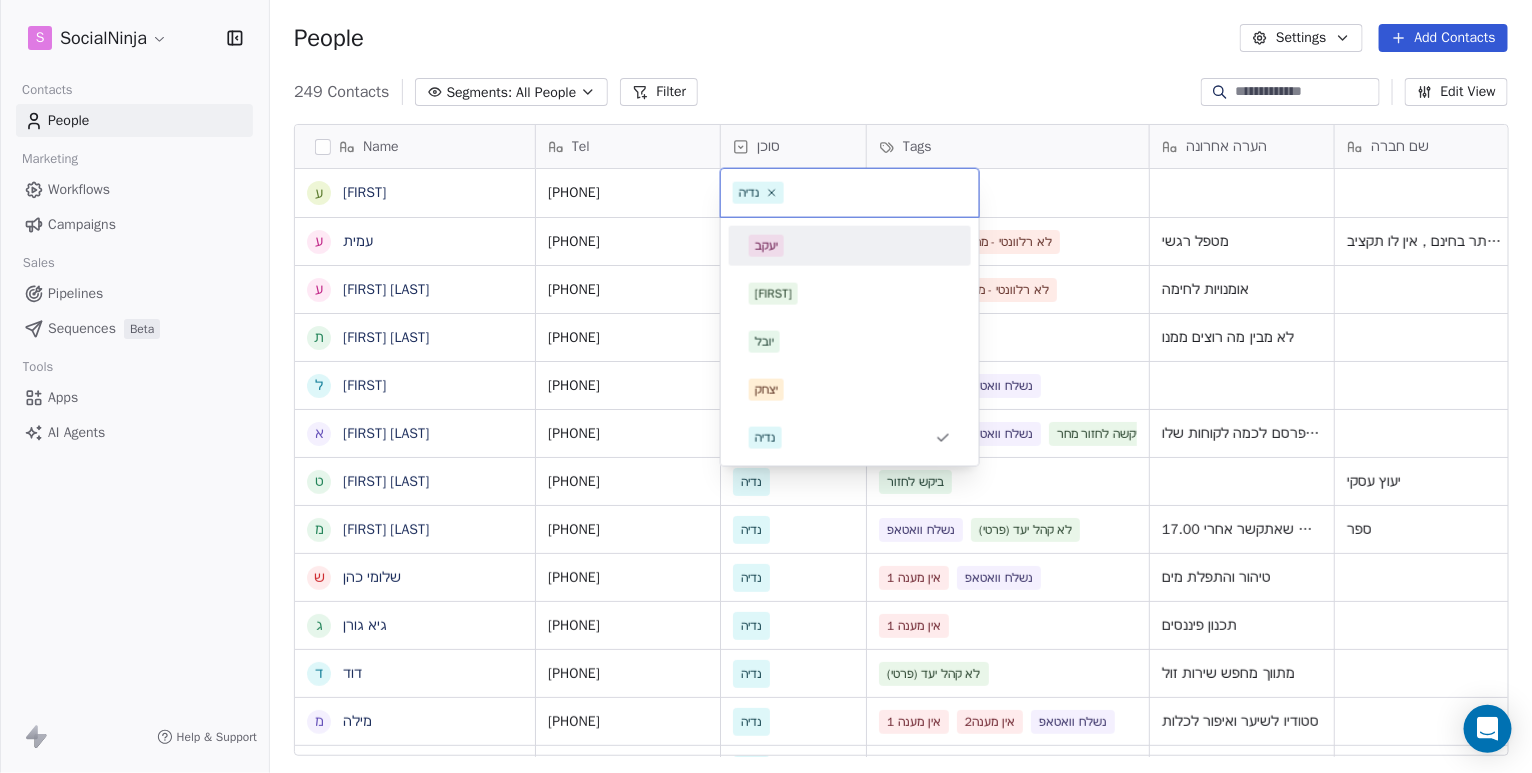 click on "יעקב" at bounding box center (766, 246) 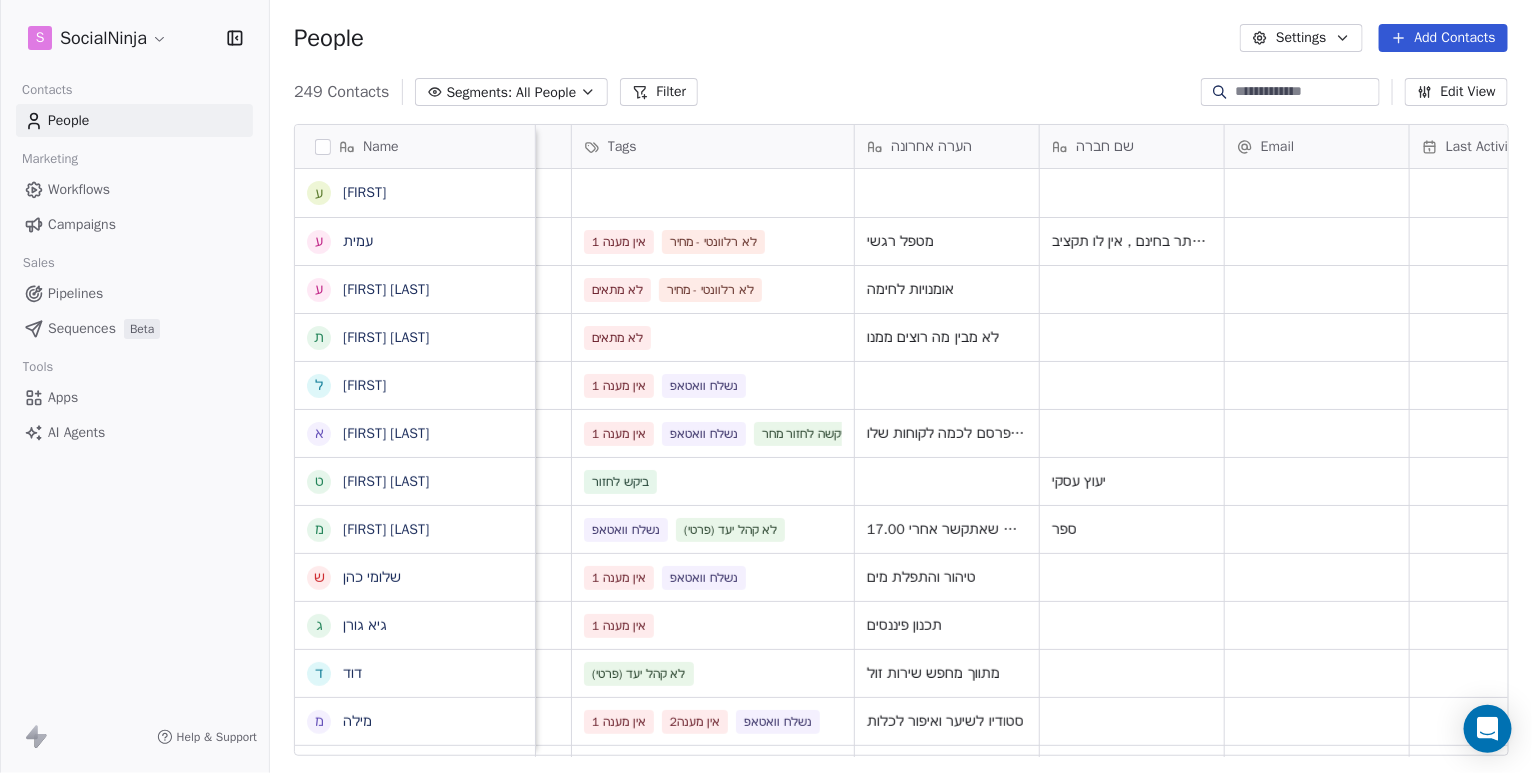 scroll, scrollTop: 0, scrollLeft: 0, axis: both 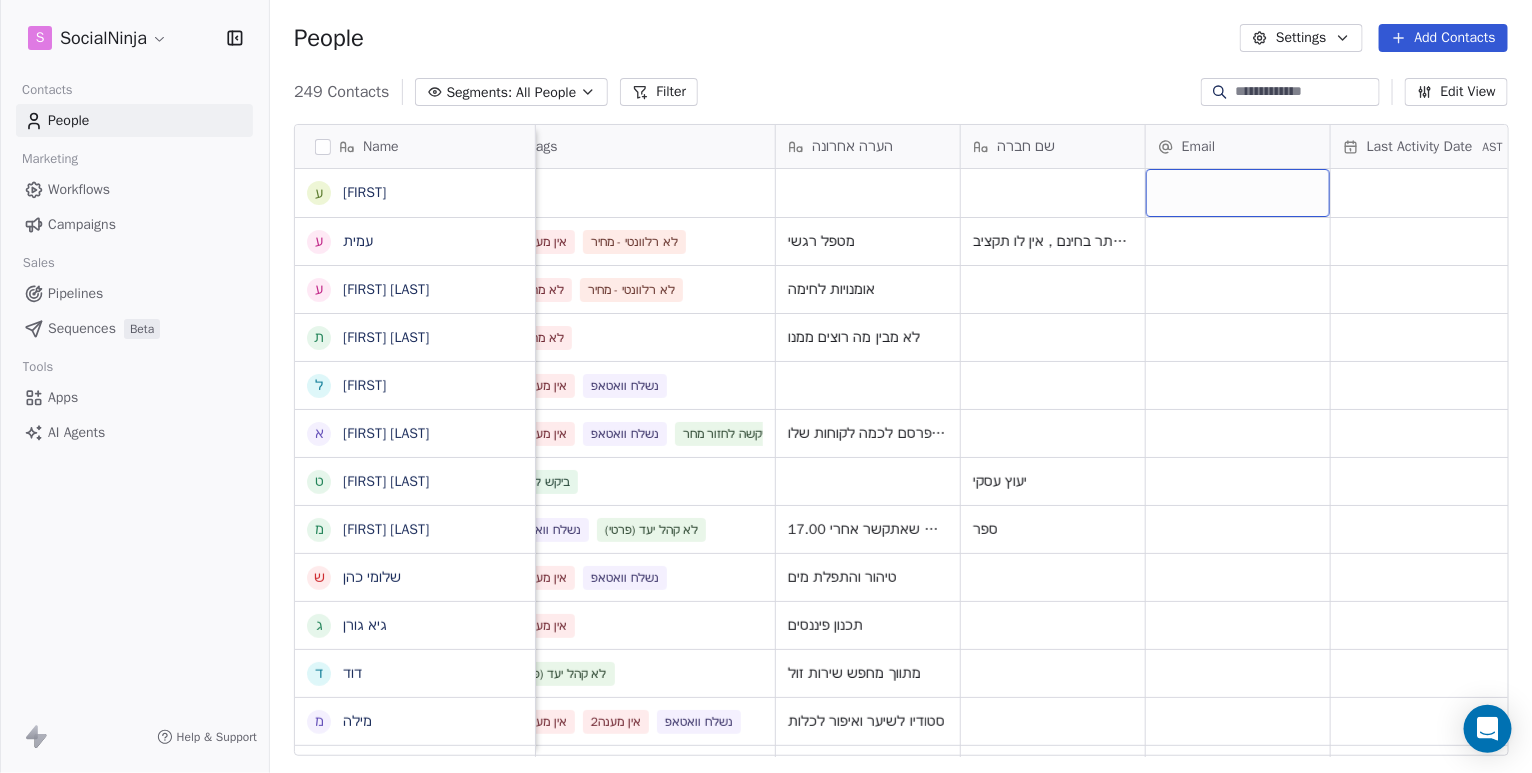 click at bounding box center [1238, 193] 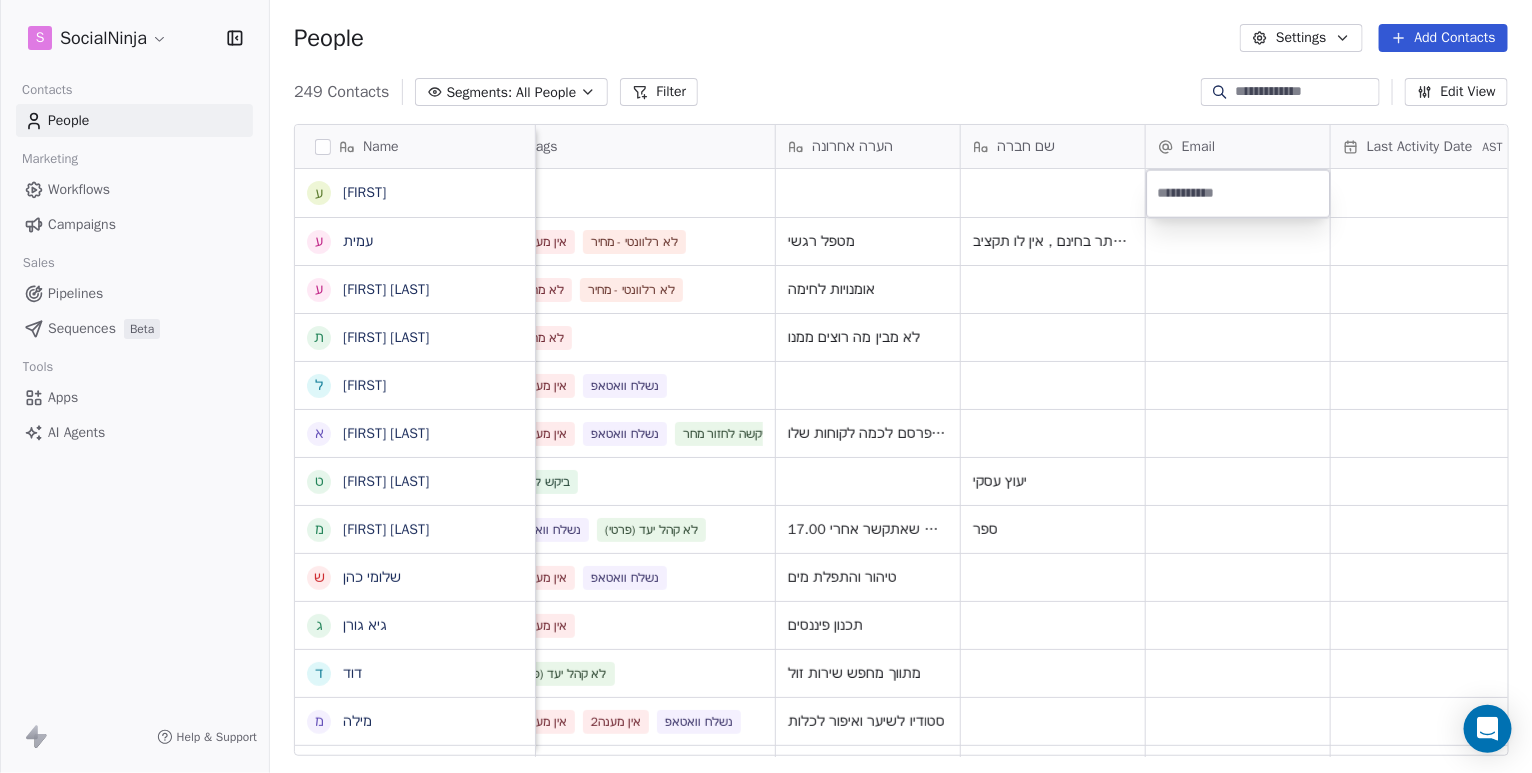 type on "**********" 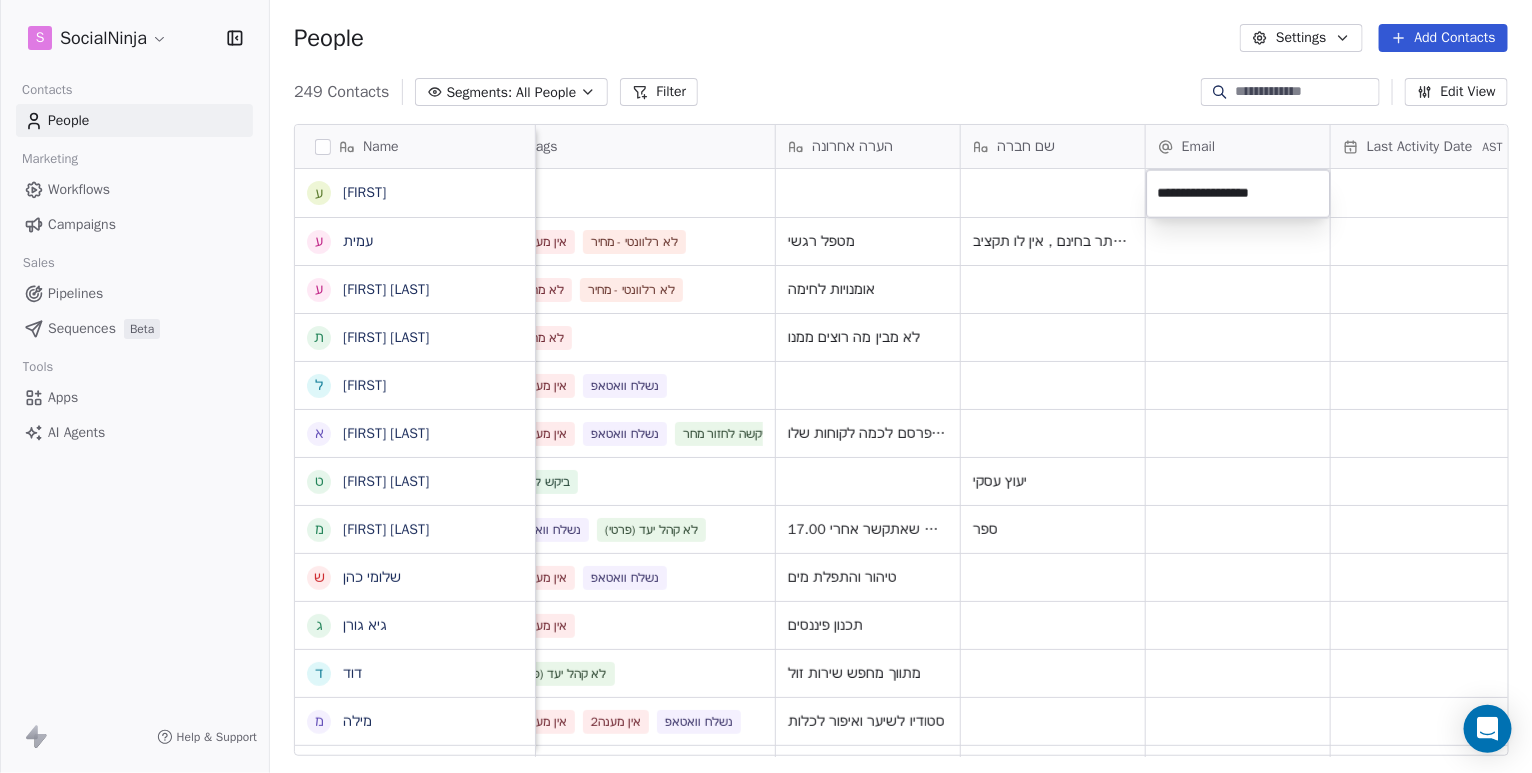 click on "S SocialNinja Contacts People Marketing Workflows Campaigns Sales Pipelines Sequences Beta Tools Apps AI Agents Help & Support People Settings Add Contacts 249 Contacts Segments: All People Filter Edit View Tag Add to Sequence Export Name ע עידן ע עמית ע עמוס לביא ת ת[FIRST] [LAST] ל ליאורמברטה א אליצור דוראל ט טל חן מ מתן גובני ש שלומי כהן ג גיא גורן ד דוד מ מילה א ארזה פרוכטר צ צבי א אלירן א אודי נח ש שרון ה הלנה א איתן הדרי א אייל ר רביד ק קוראל אנגלשטיין א אמיר ע עוז מ מזל כהן מ מורן ג גבי ז זהר א אלמוג מועלם ל לאה ח חוי פוזנר א אורלי ברי ק קובי יהושע Tel סוכן Tags הערה אחרונה שם חברה Email Last Activity Date AST Created Date AST מקור Email Marketing Consent 0585500100 יעקב Aug 05, 2025 11:40 AM Subscribed 0525331539 נדיה אין מענה 1 ספר" at bounding box center (766, 386) 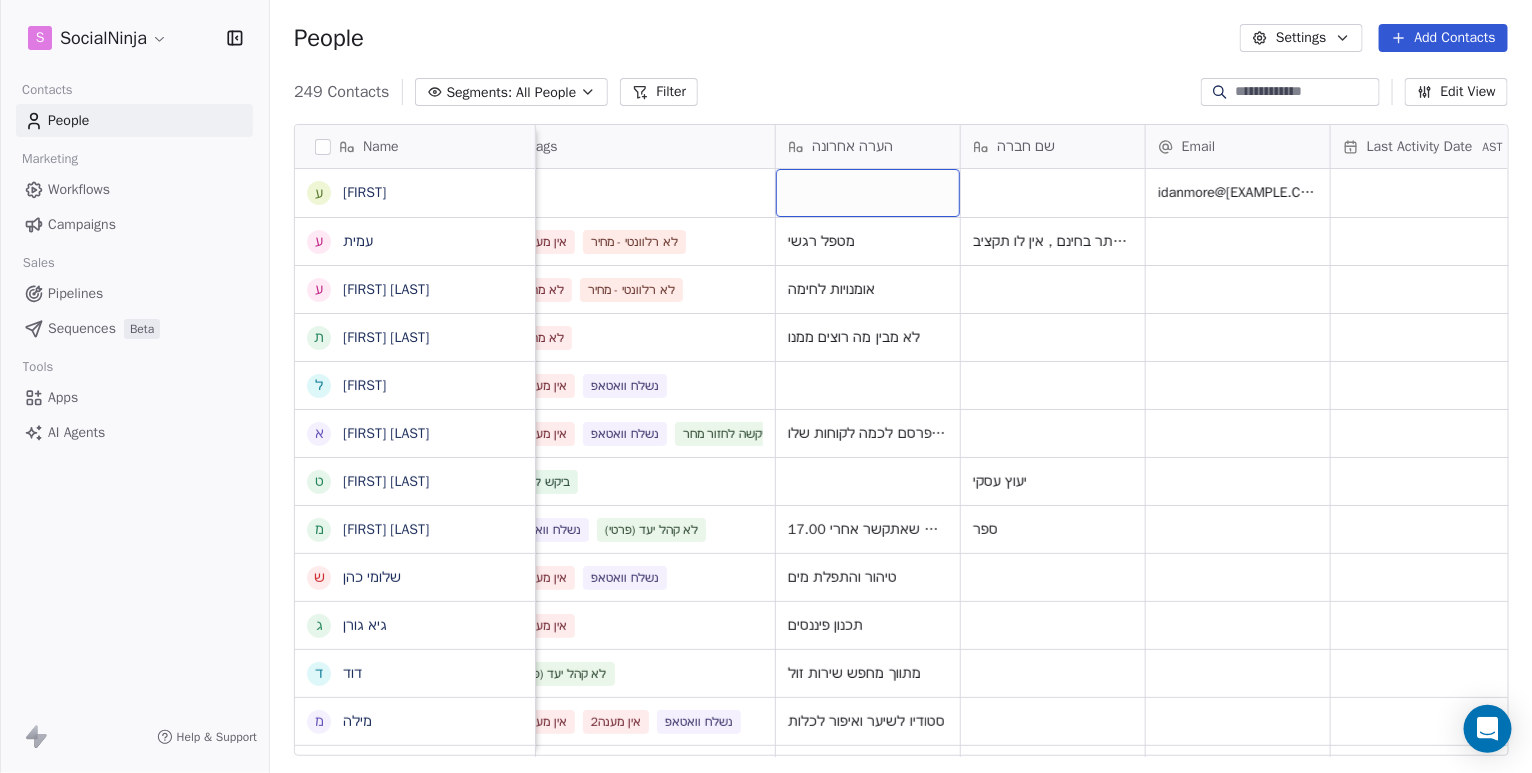 click at bounding box center [868, 193] 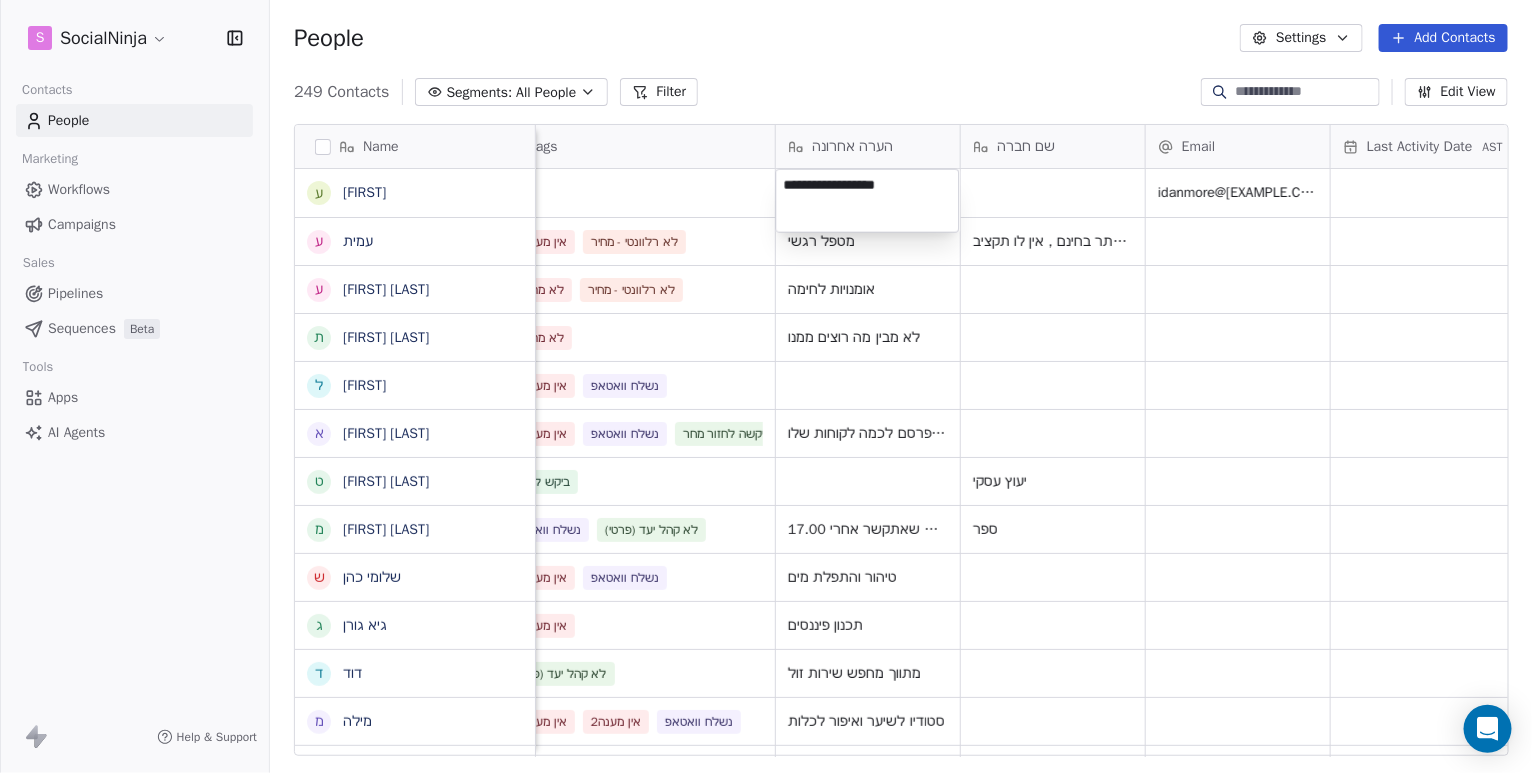 type on "**********" 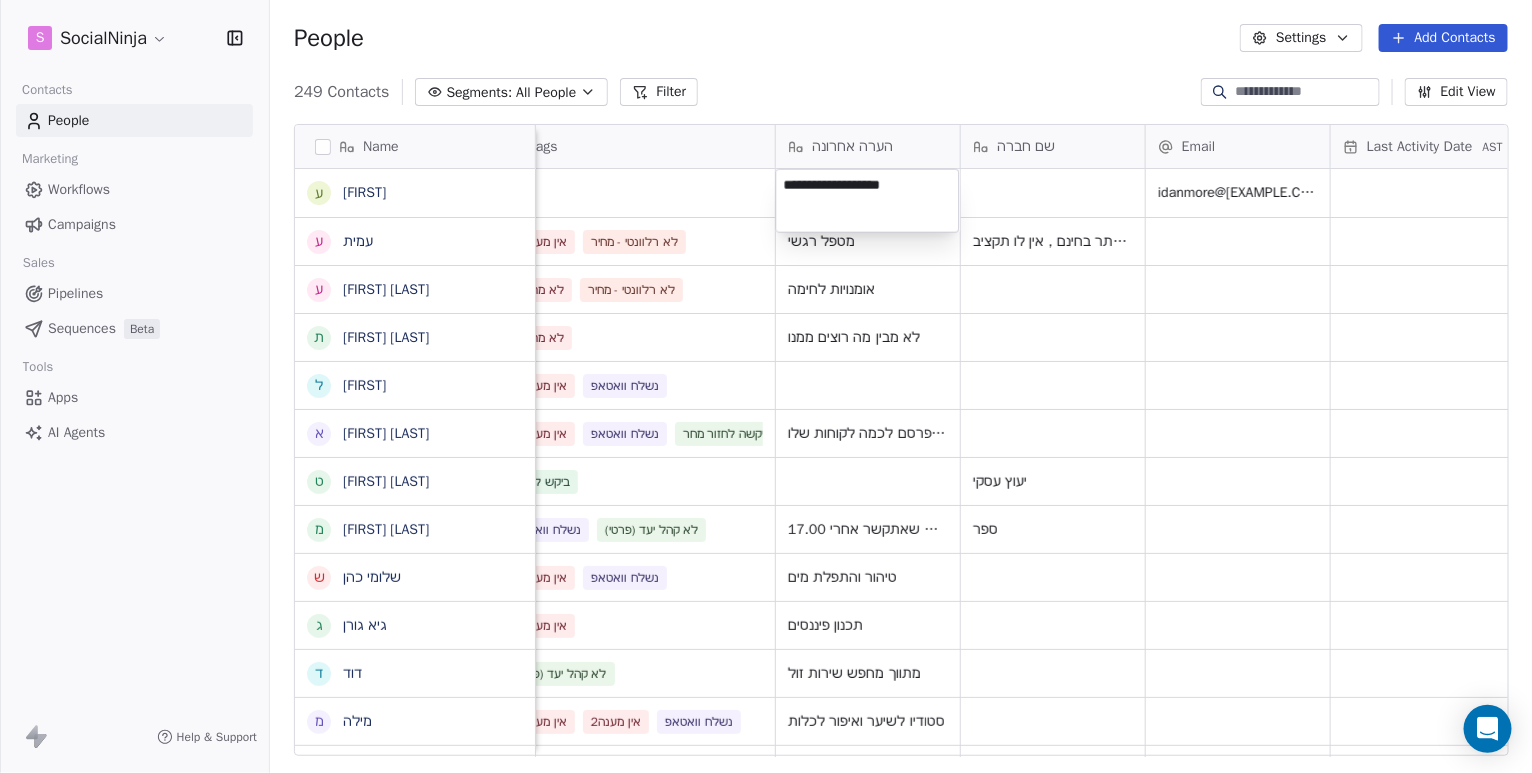 click on "Tel סוכן Tags הערה אחרונה שם חברה Email Last Activity Date AST Created Date AST מקור Email Marketing Consent 0585500100 יעקב idanmore@[EXAMPLE.COM] Aug 05, 2025 11:40 AM Subscribed 0525331539 נדיה ספר" at bounding box center [766, 386] 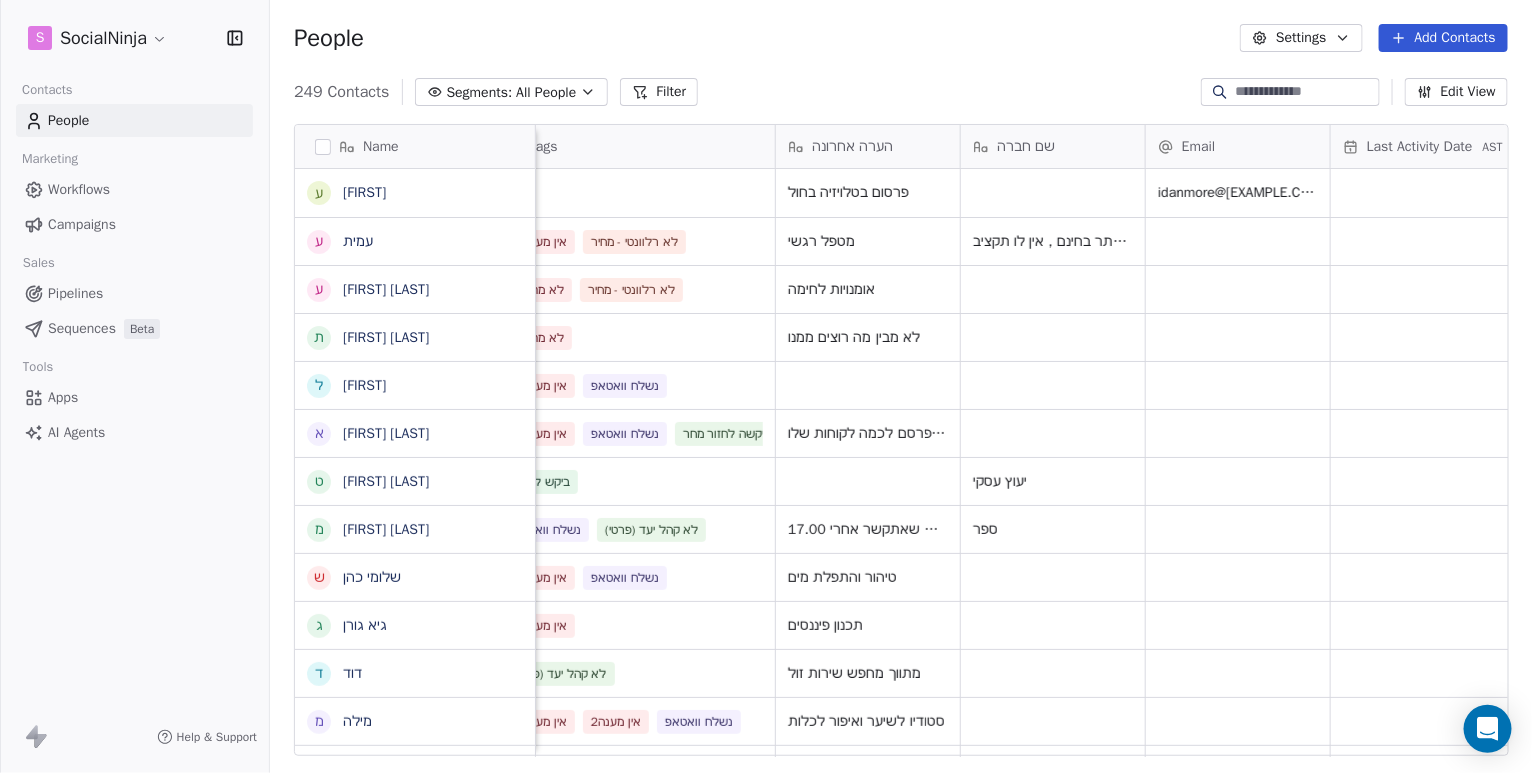 scroll, scrollTop: 0, scrollLeft: 331, axis: horizontal 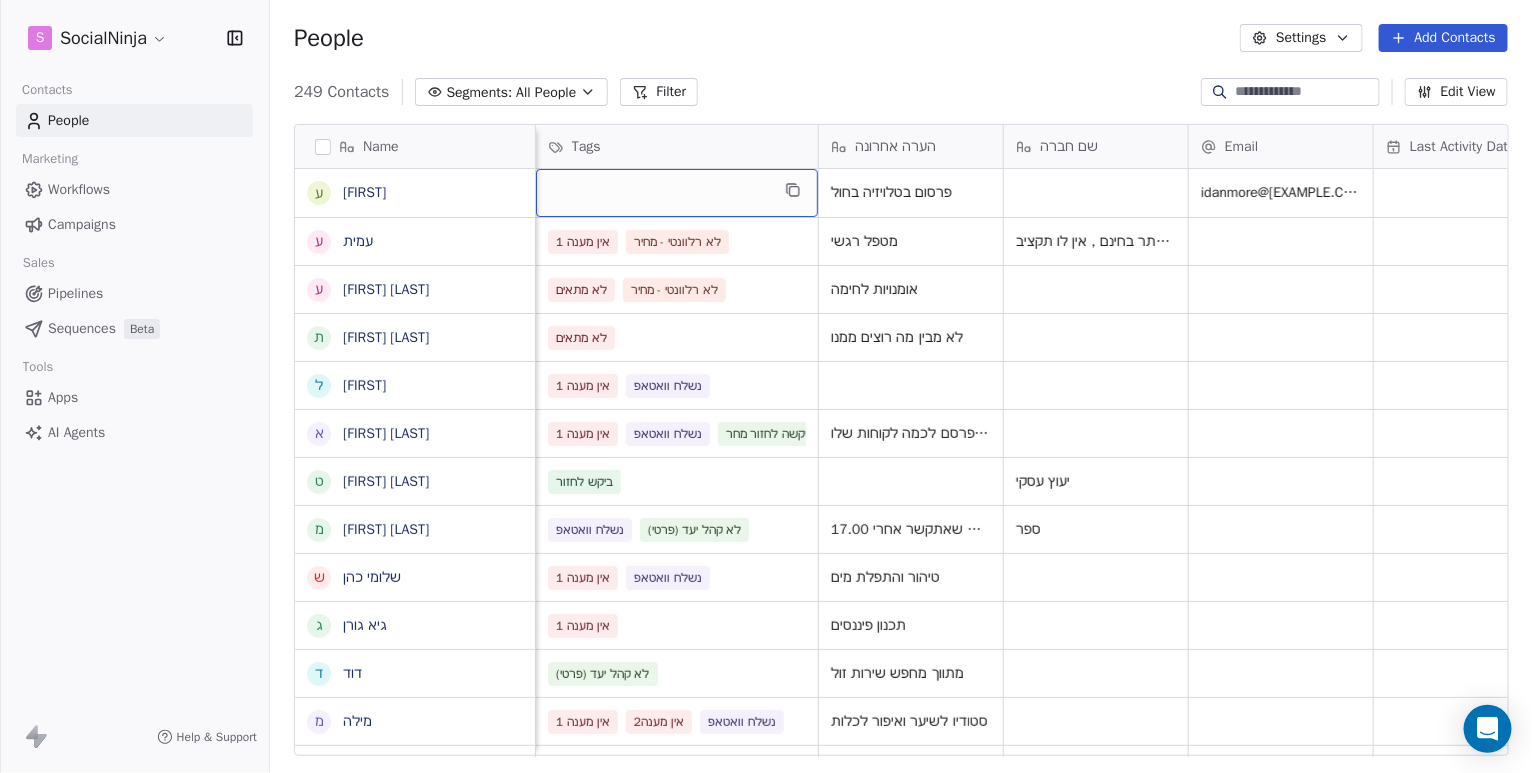 click at bounding box center [677, 193] 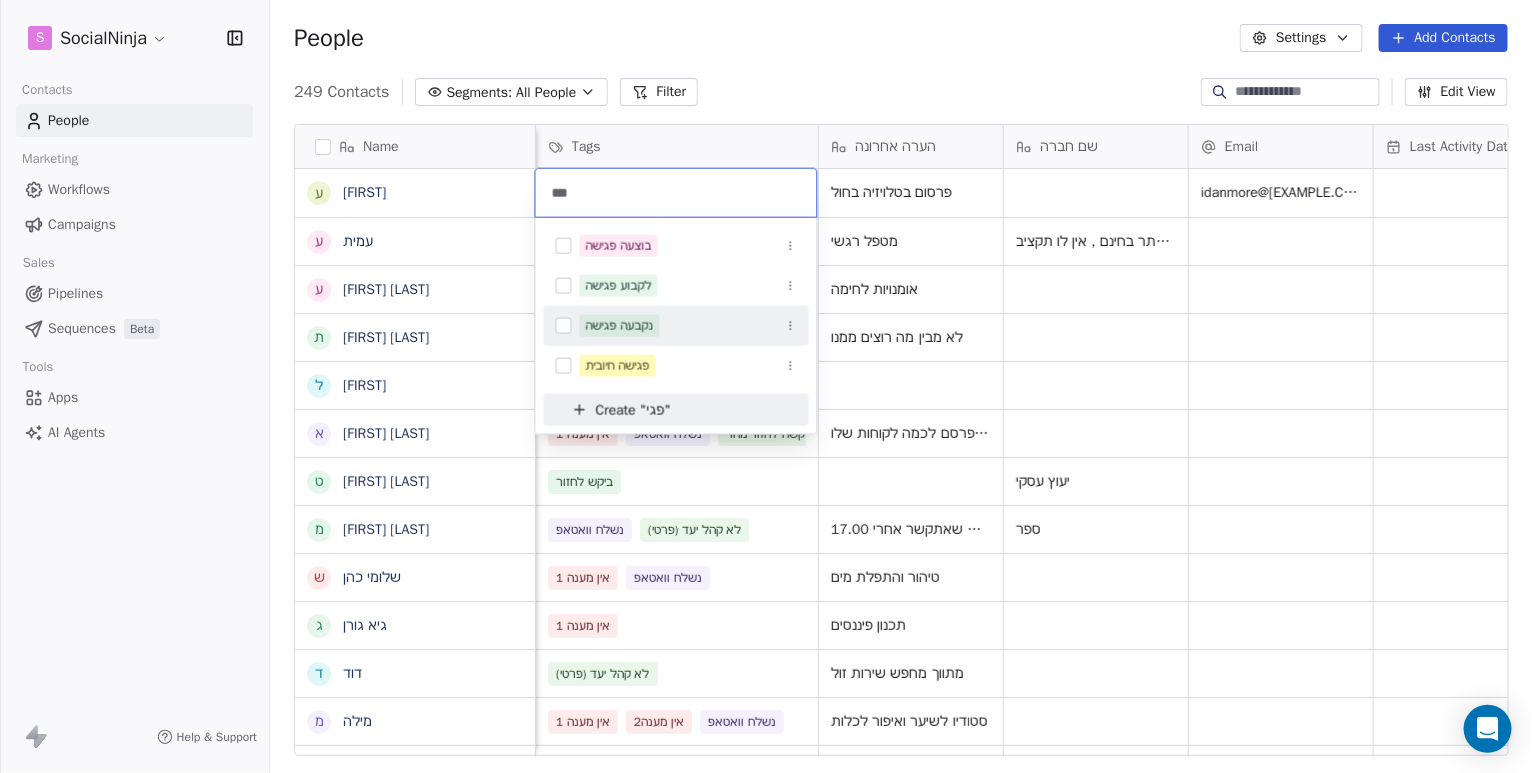 type on "***" 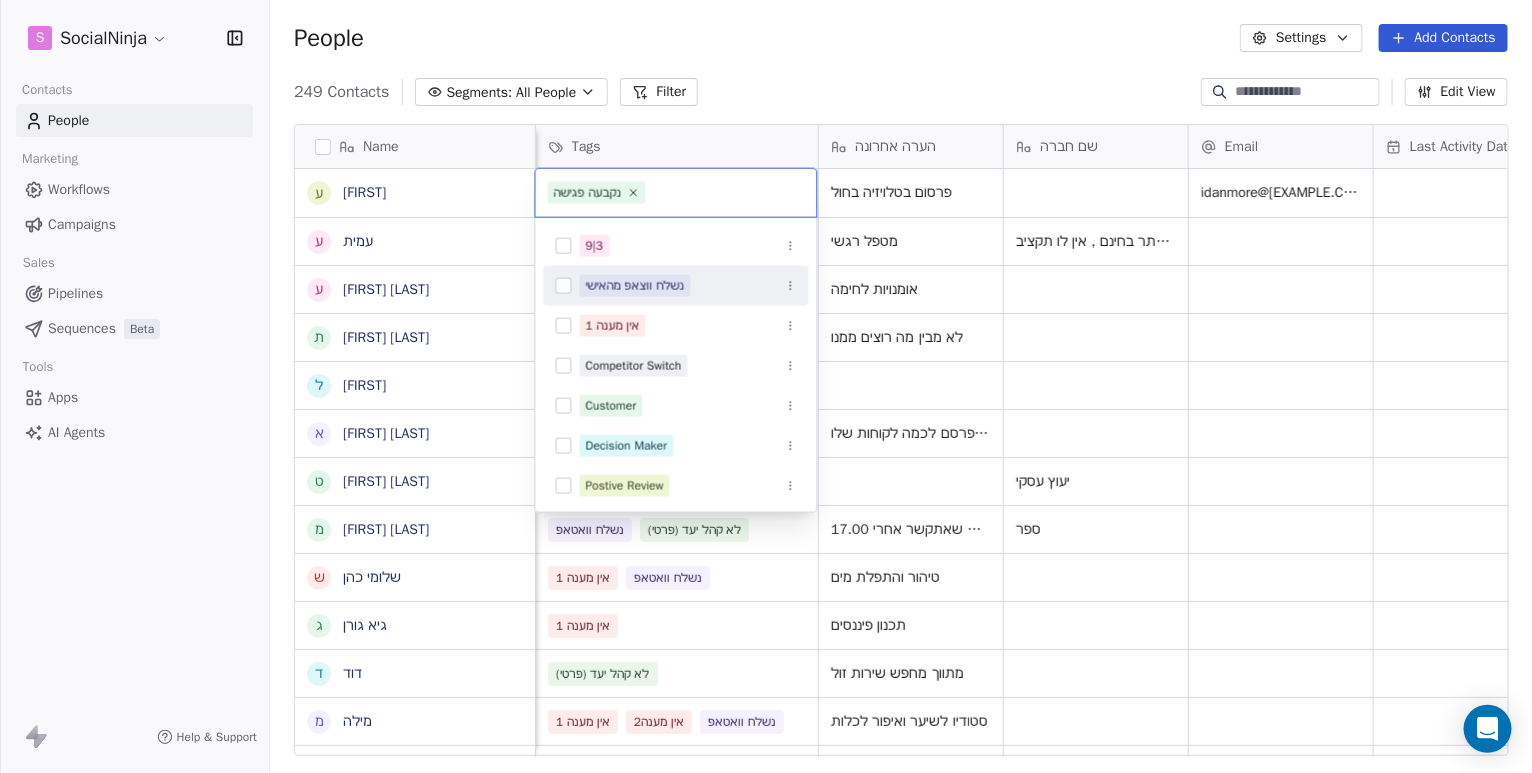 click on "S SocialNinja Contacts People Marketing Workflows Campaigns Sales Pipelines Sequences Beta Tools Apps AI Agents Help & Support People Settings Add Contacts 249 Contacts Segments: All People Filter Edit View Tag Add to Sequence Export Name ע עידן ע עמית ע עמוס לביא ת ת[FIRST] [LAST] ל ליאורמברטה א אליצור דוראל ט טל חן מ מתן גובני ש שלומי כהן ג גיא גורן ד דוד מ מילה א ארזה פרוכטר צ צבי א אלירן א אודי נח ש שרון ה הלנה א איתן הדרי א אייל ר רביד ק קוראל אנגלשטיין א אמיר ע עוז מ מזל כהן מ מורן ג גבי ז זהר א אלמוג מועלם ל לאה ח חוי פוזנר א אורלי ברי ק קובי יהושע Tel סוכן Tags הערה אחרונה שם חברה Email Last Activity Date AST Created Date AST מקור Email Marketing Consent 0585500100 יעקב פרסום בטלויזיה בחול [EMAIL] Aug 05, 2025 11:40 AM" at bounding box center [766, 386] 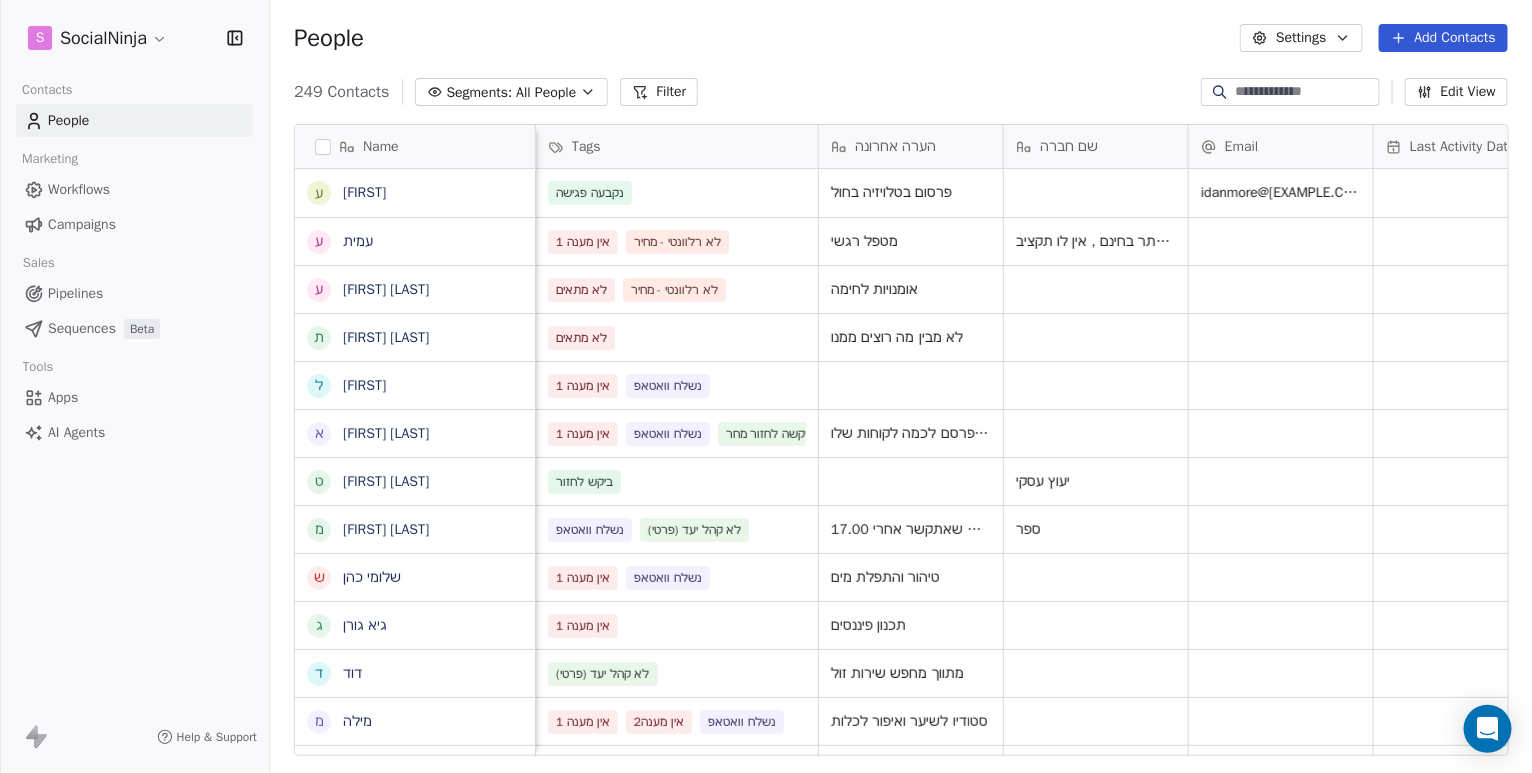 click at bounding box center (1306, 92) 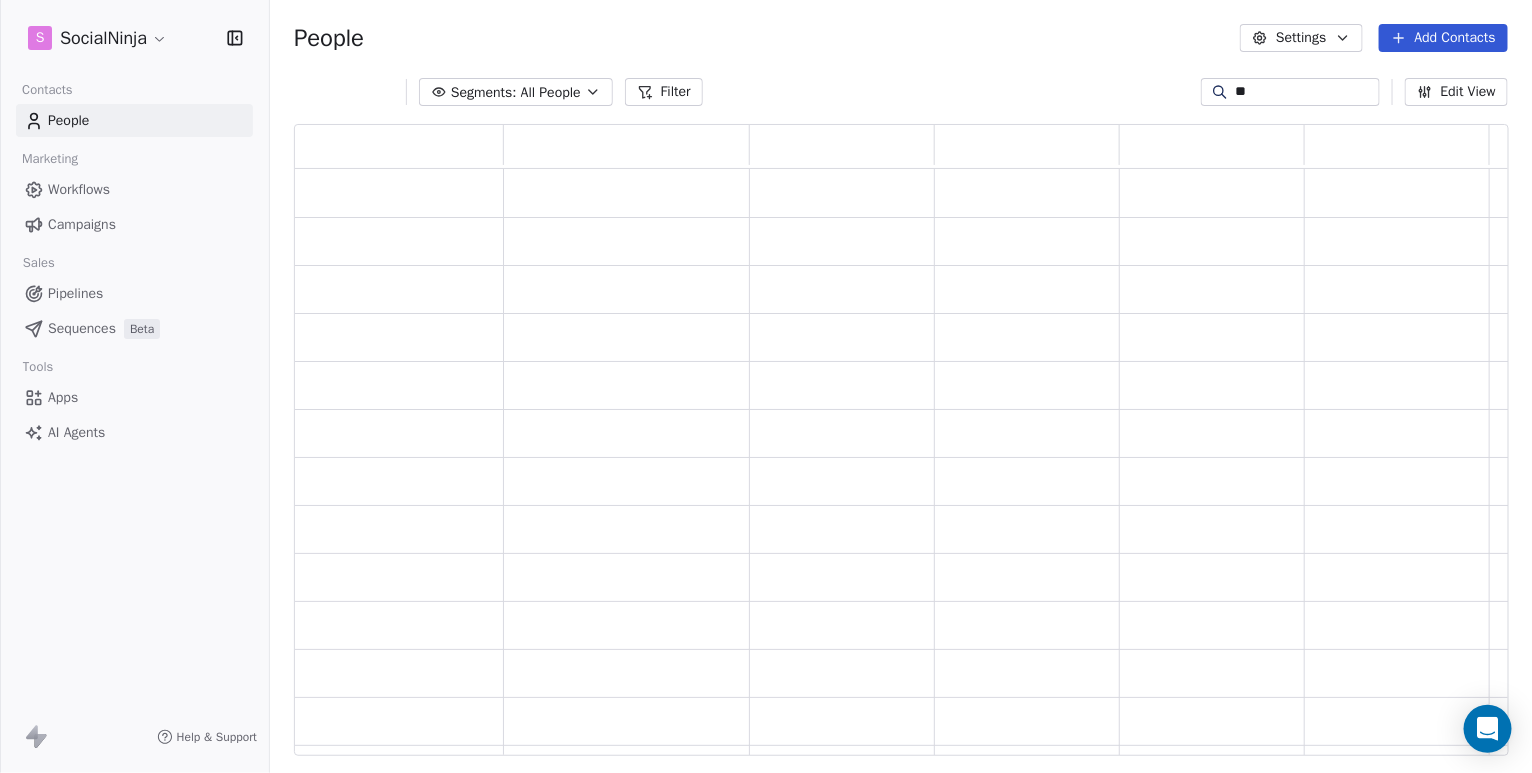 scroll, scrollTop: 15, scrollLeft: 15, axis: both 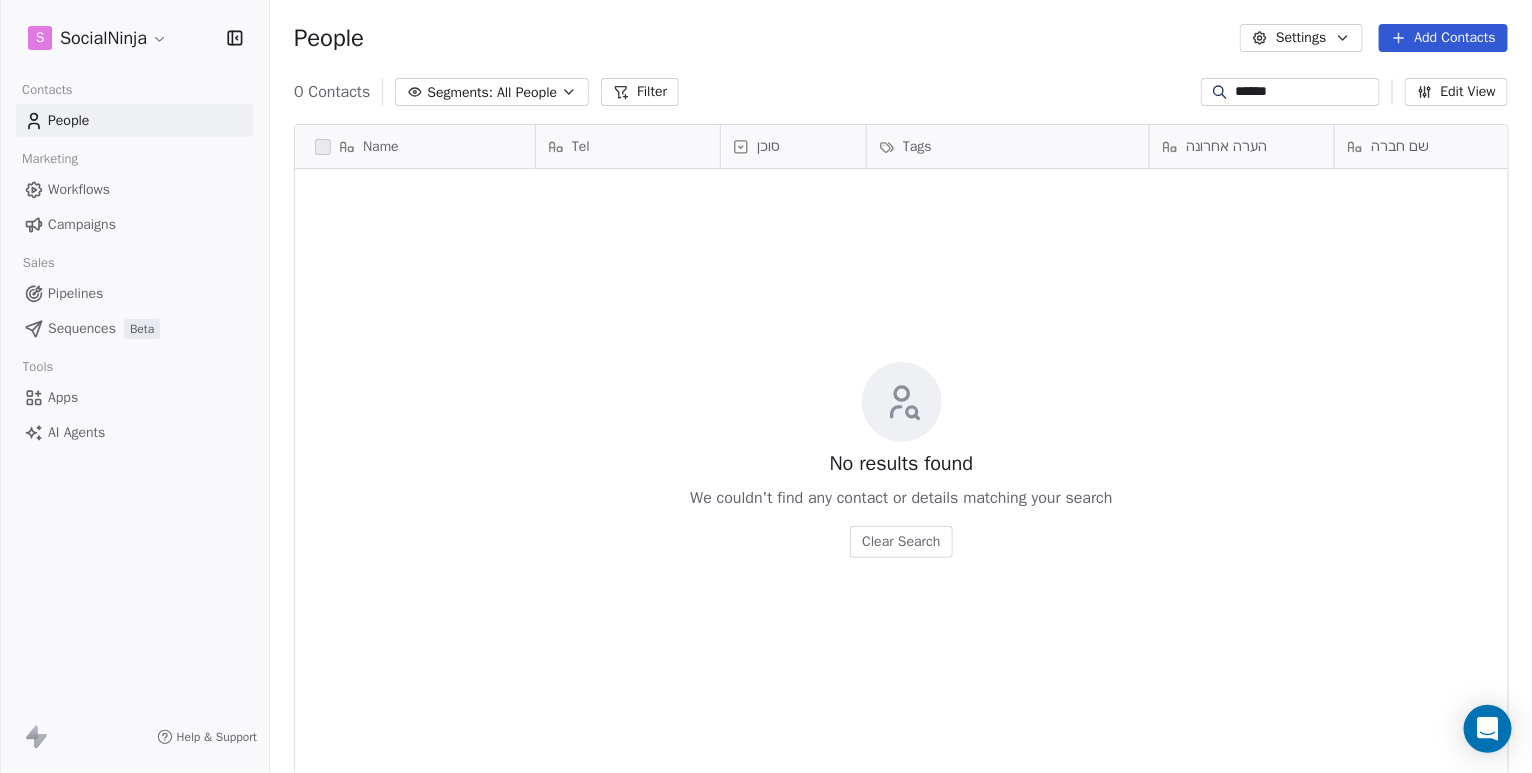drag, startPoint x: 1249, startPoint y: 86, endPoint x: 1185, endPoint y: 98, distance: 65.11528 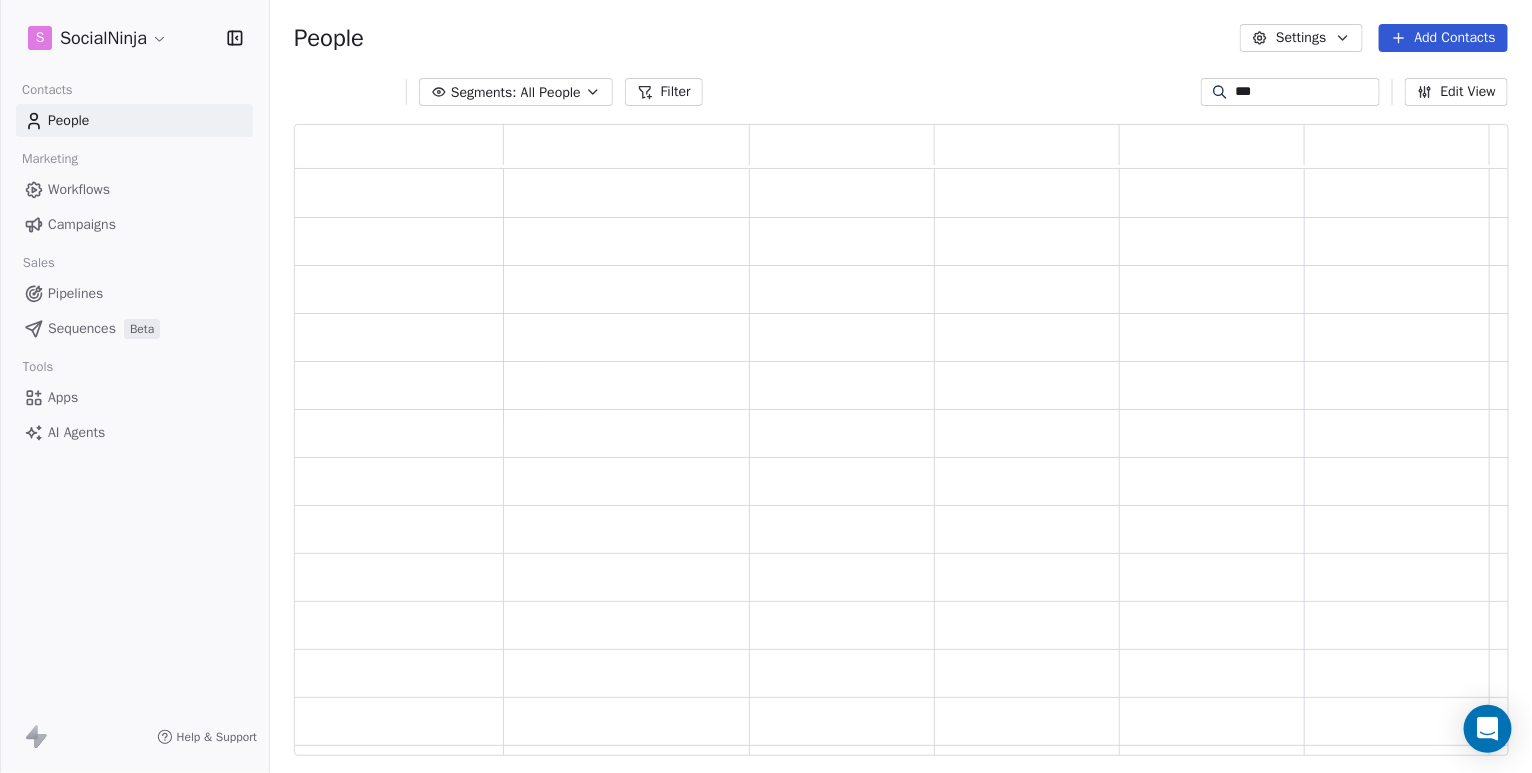 scroll, scrollTop: 15, scrollLeft: 15, axis: both 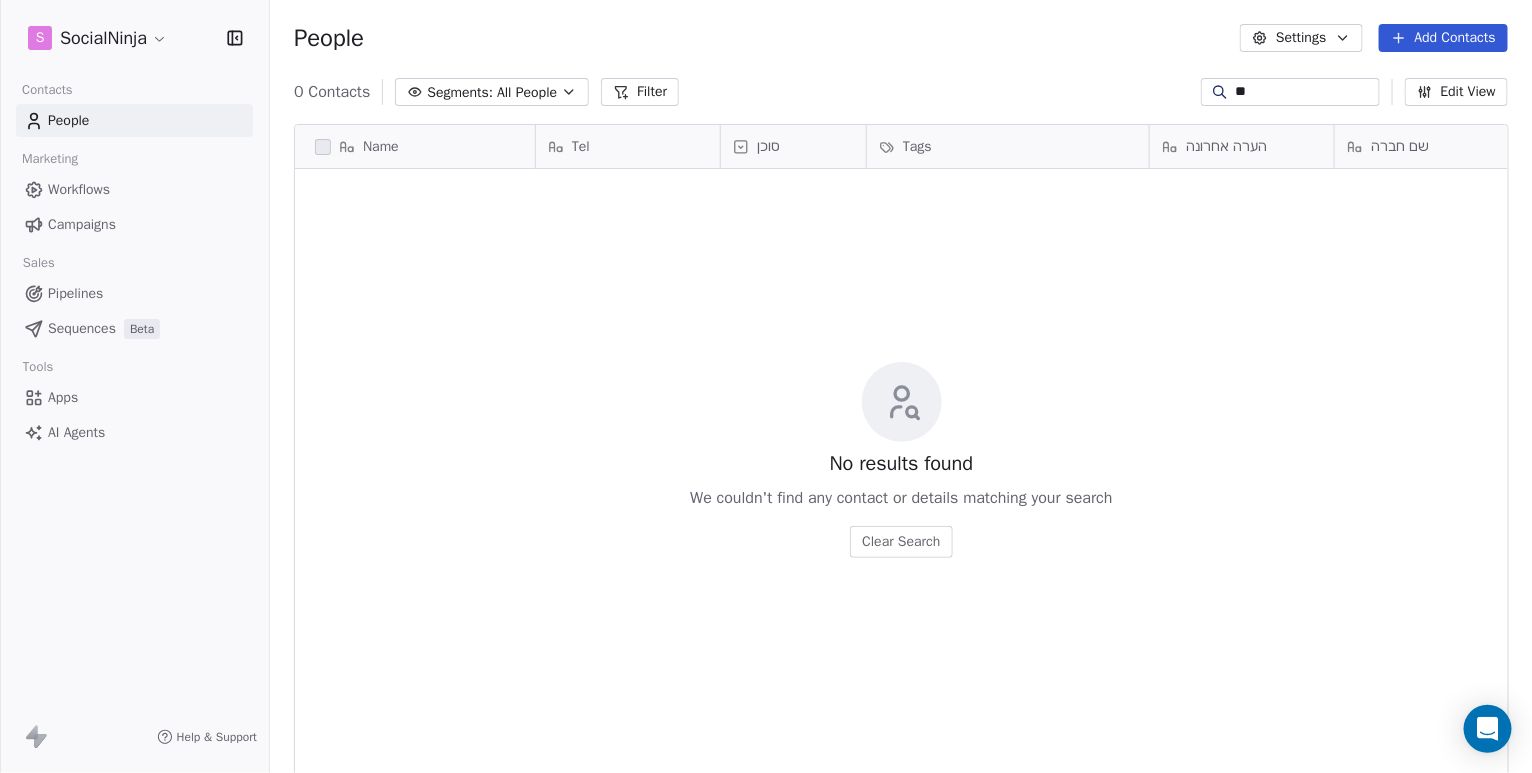 type on "*" 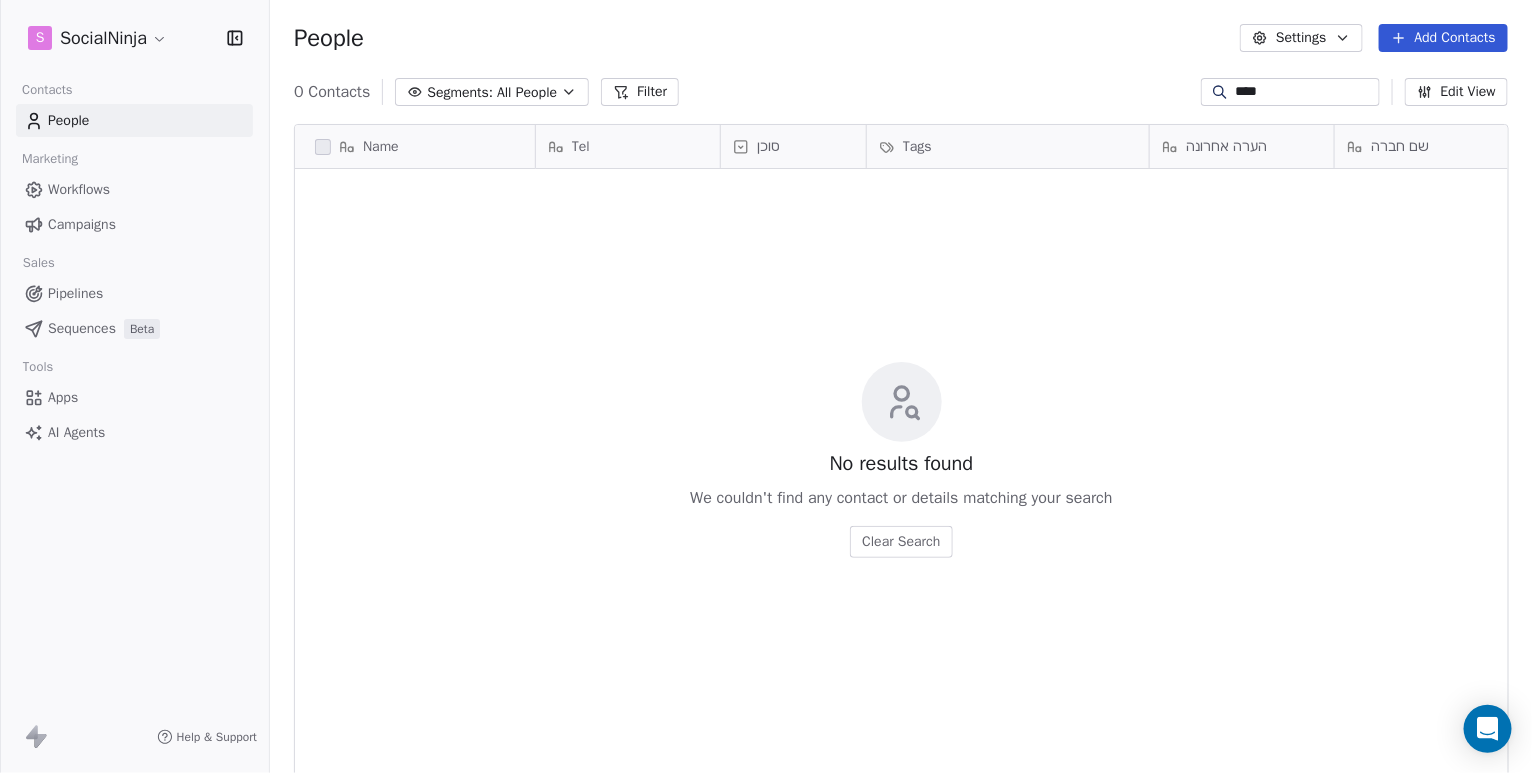scroll, scrollTop: 15, scrollLeft: 15, axis: both 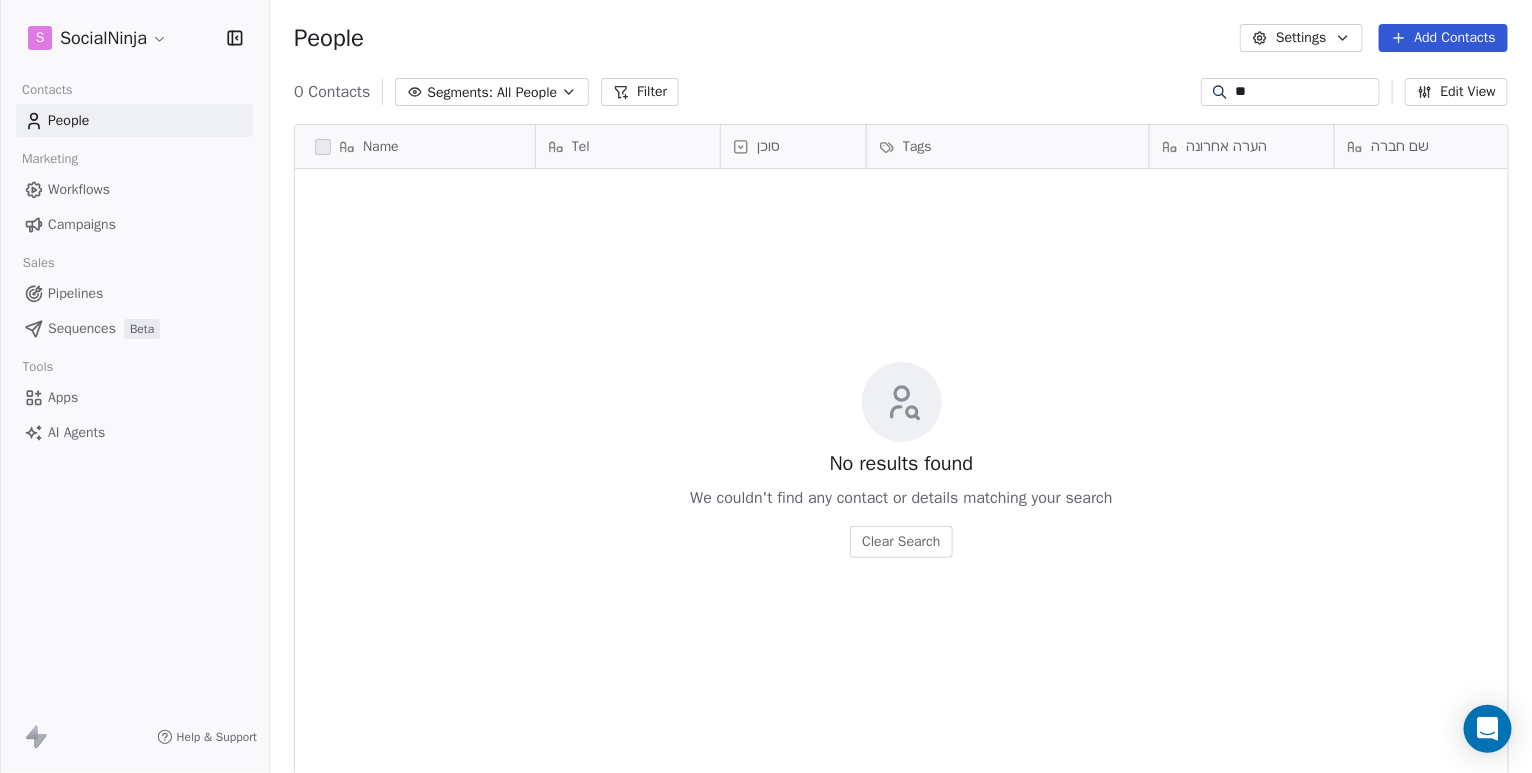 type on "*" 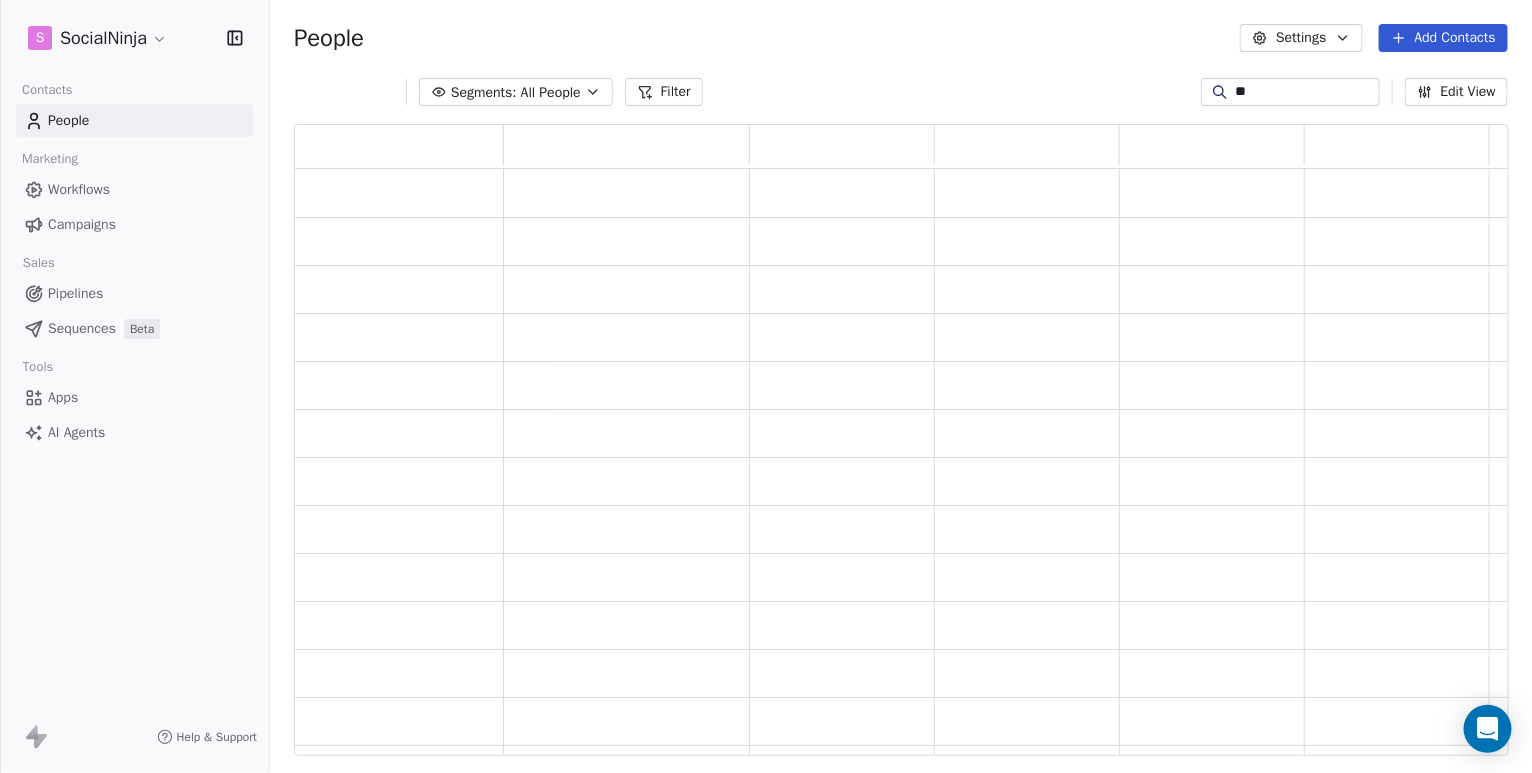 scroll, scrollTop: 0, scrollLeft: 0, axis: both 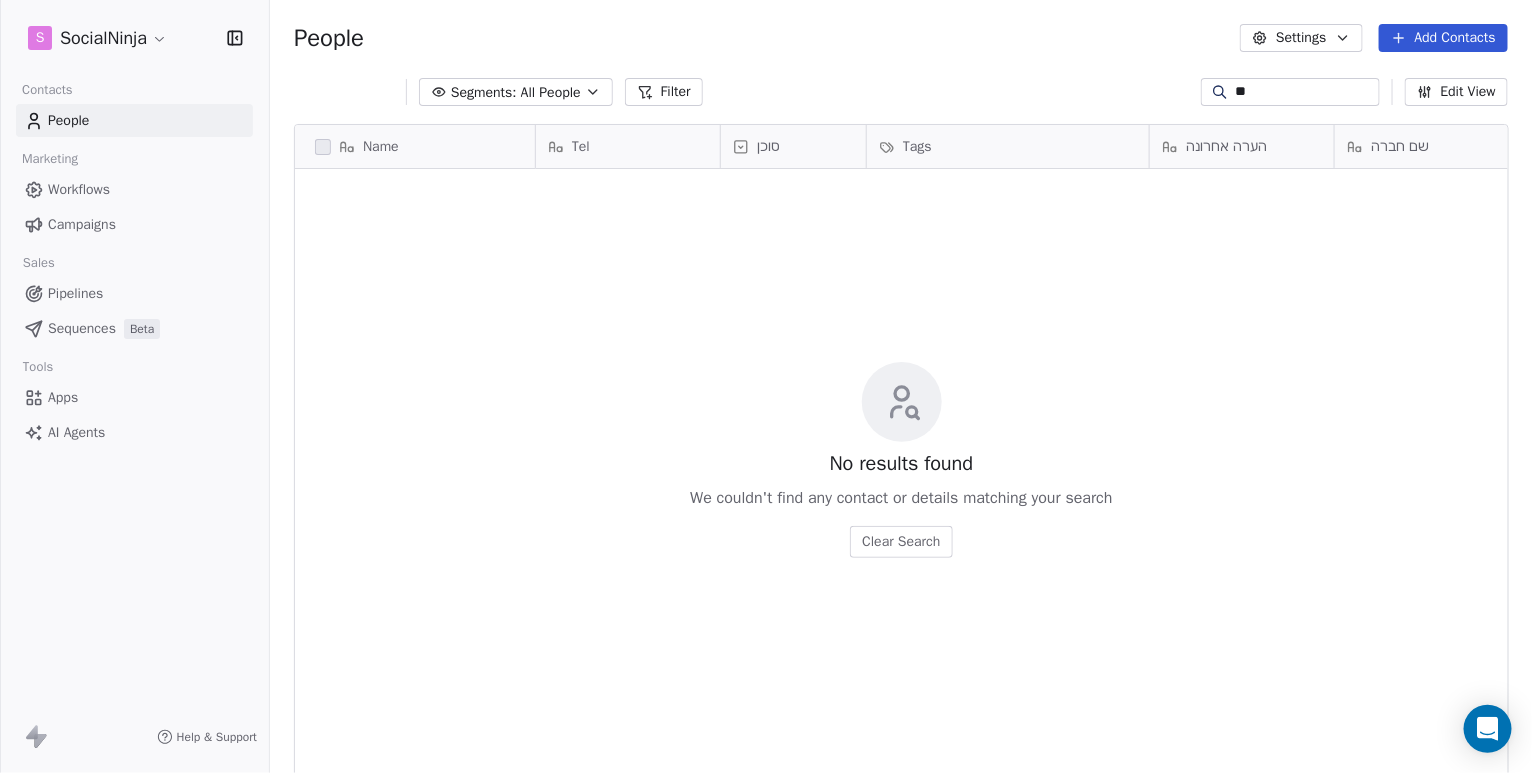 type on "*" 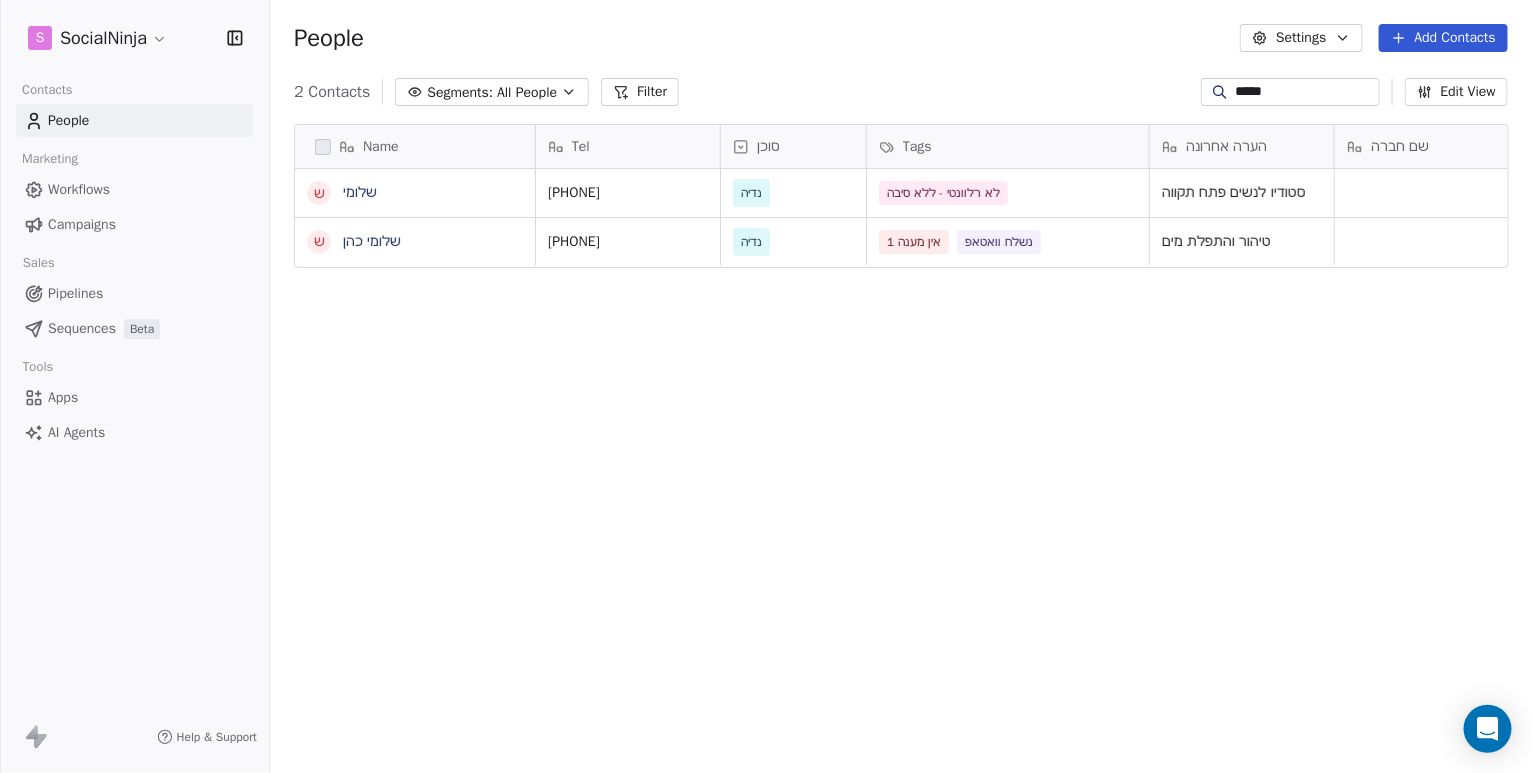 drag, startPoint x: 1303, startPoint y: 93, endPoint x: 1198, endPoint y: 108, distance: 106.06602 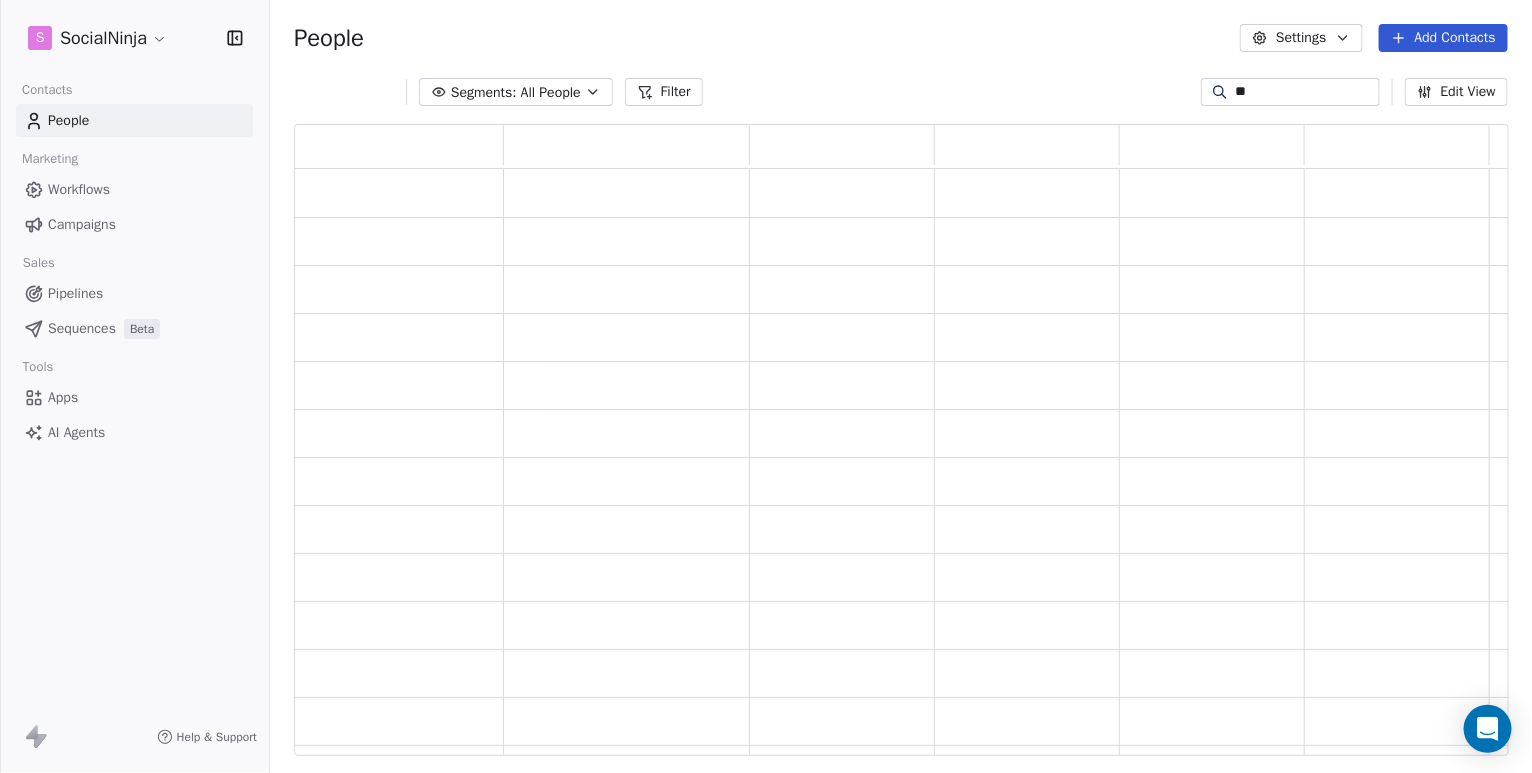 type on "*" 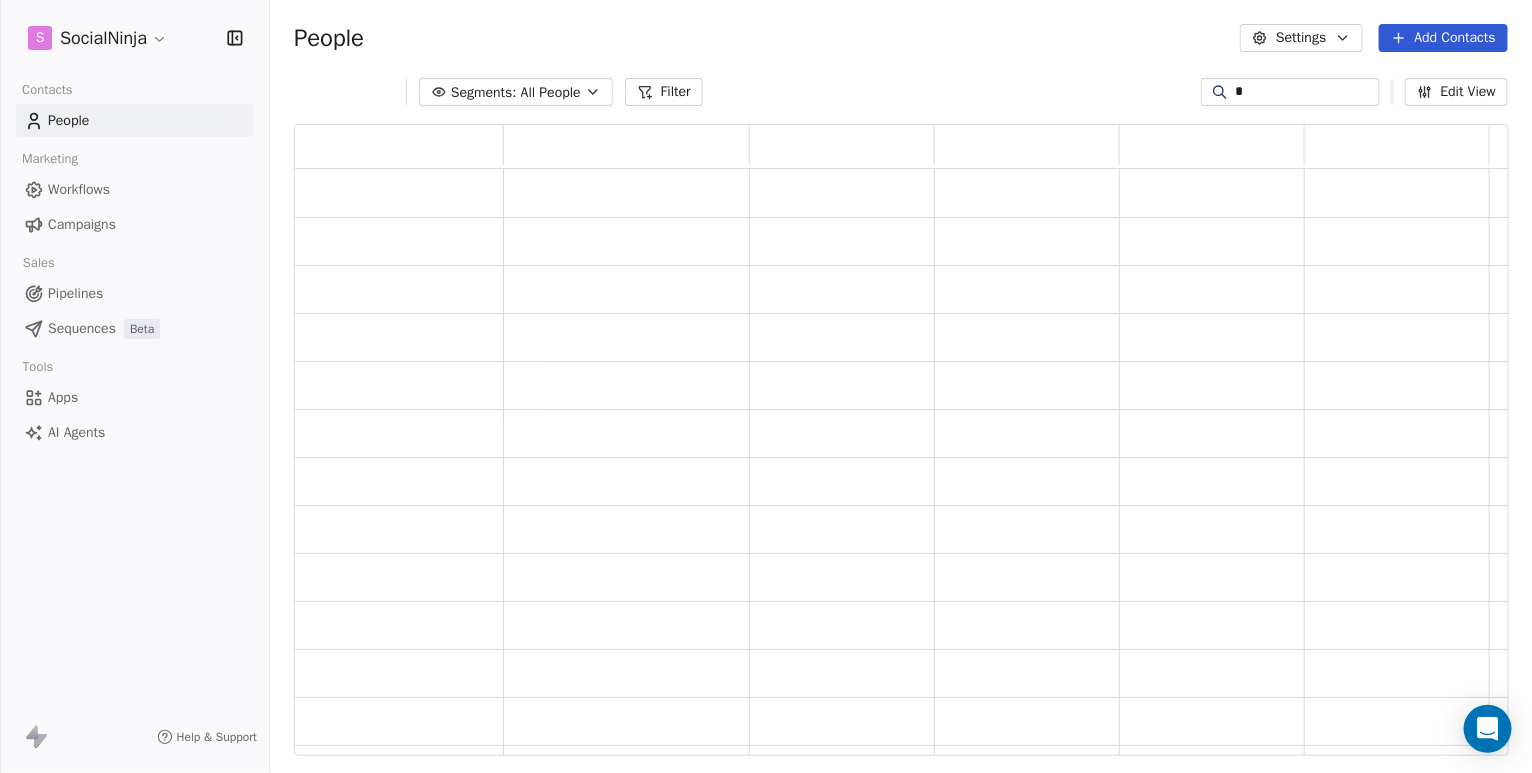 type 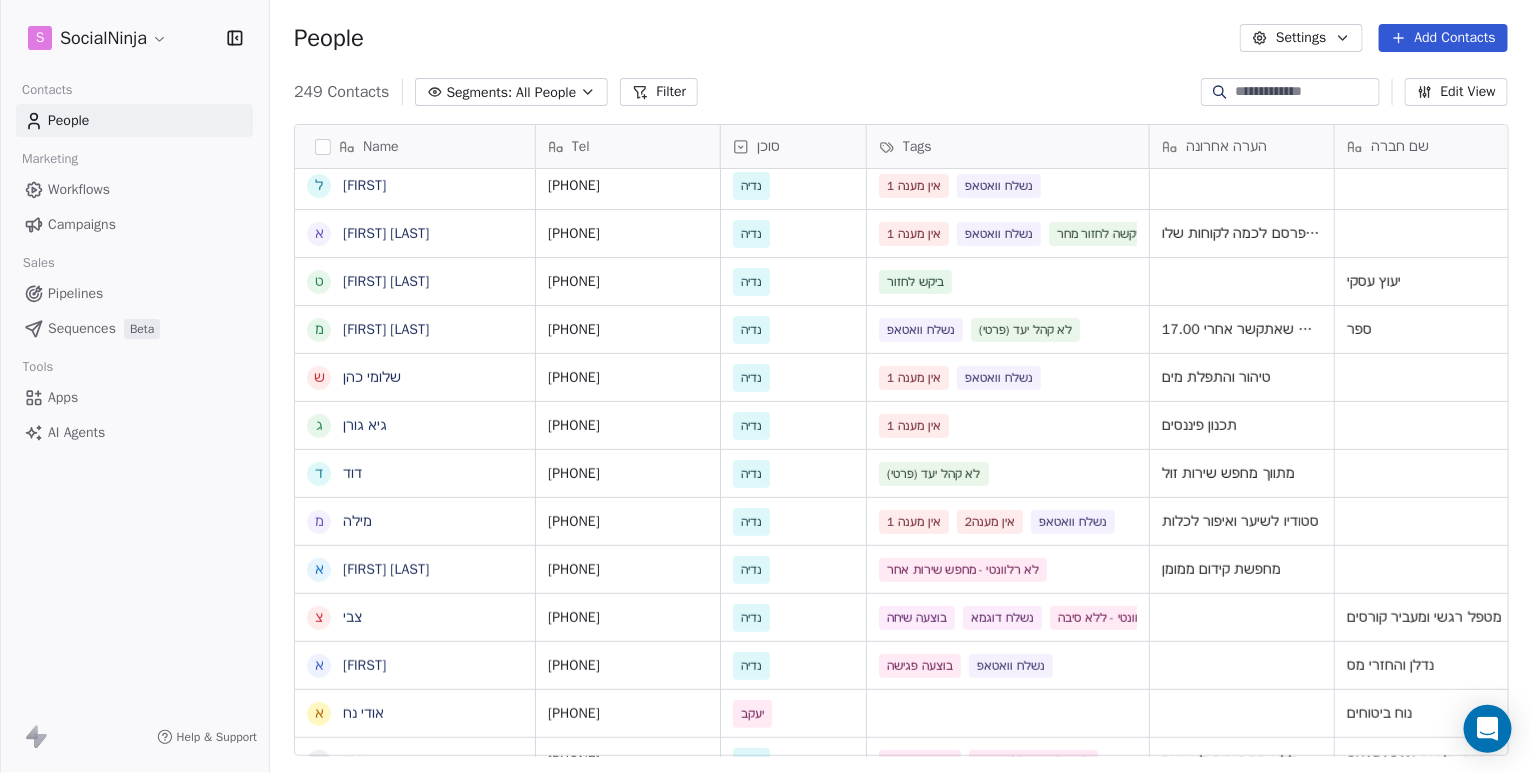 scroll, scrollTop: 300, scrollLeft: 0, axis: vertical 